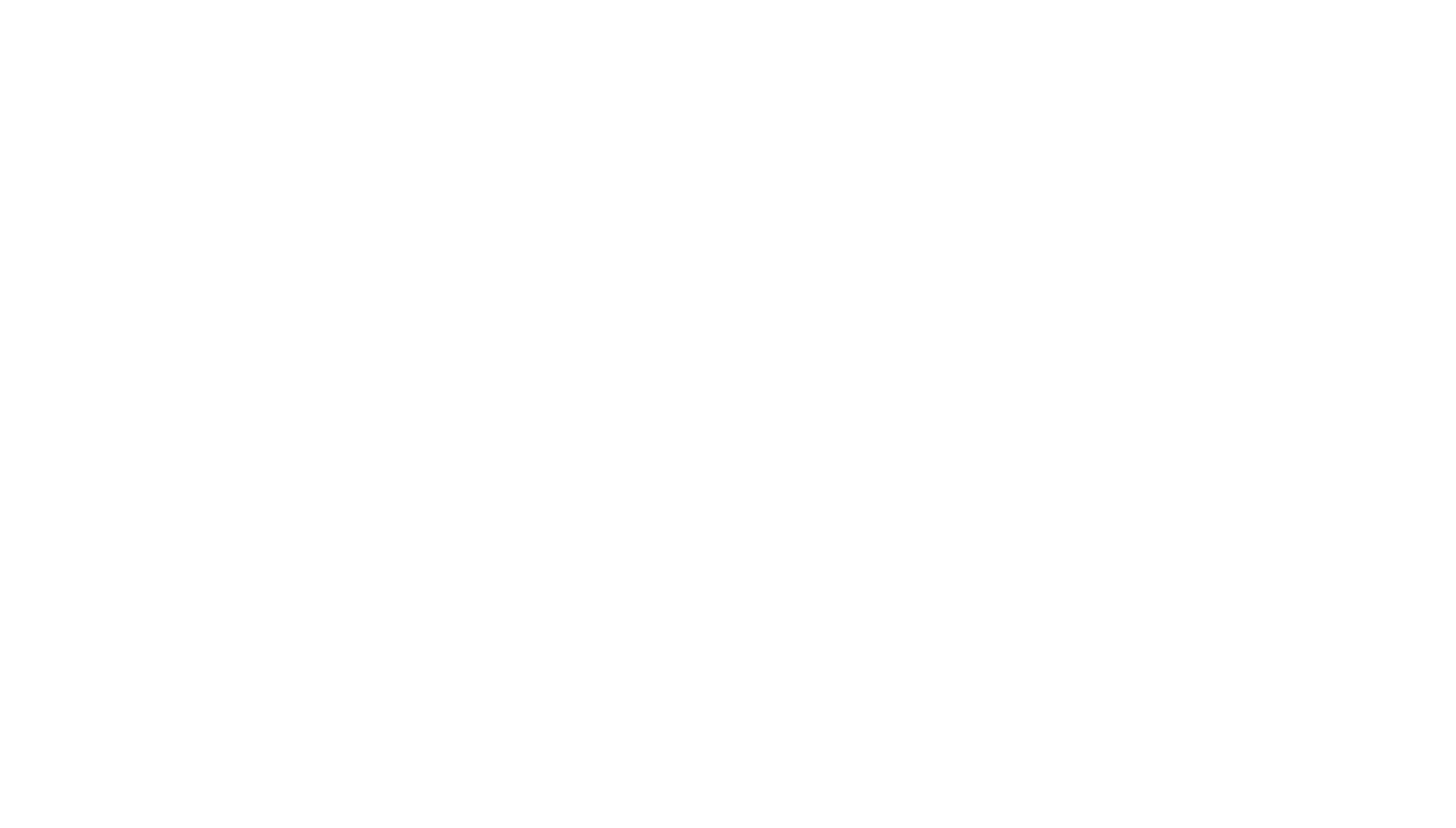 scroll, scrollTop: 0, scrollLeft: 0, axis: both 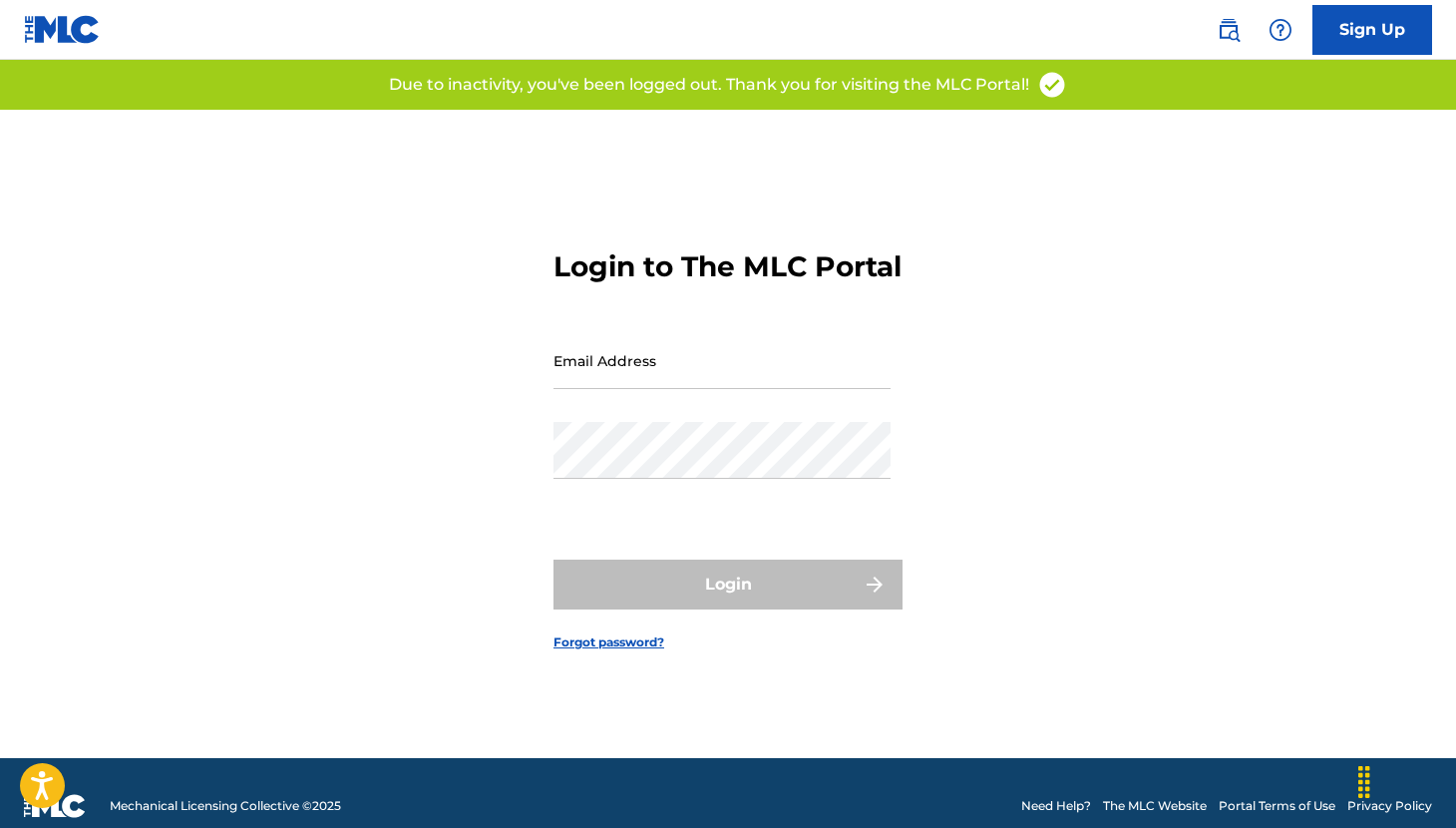 click at bounding box center (1229, 30) 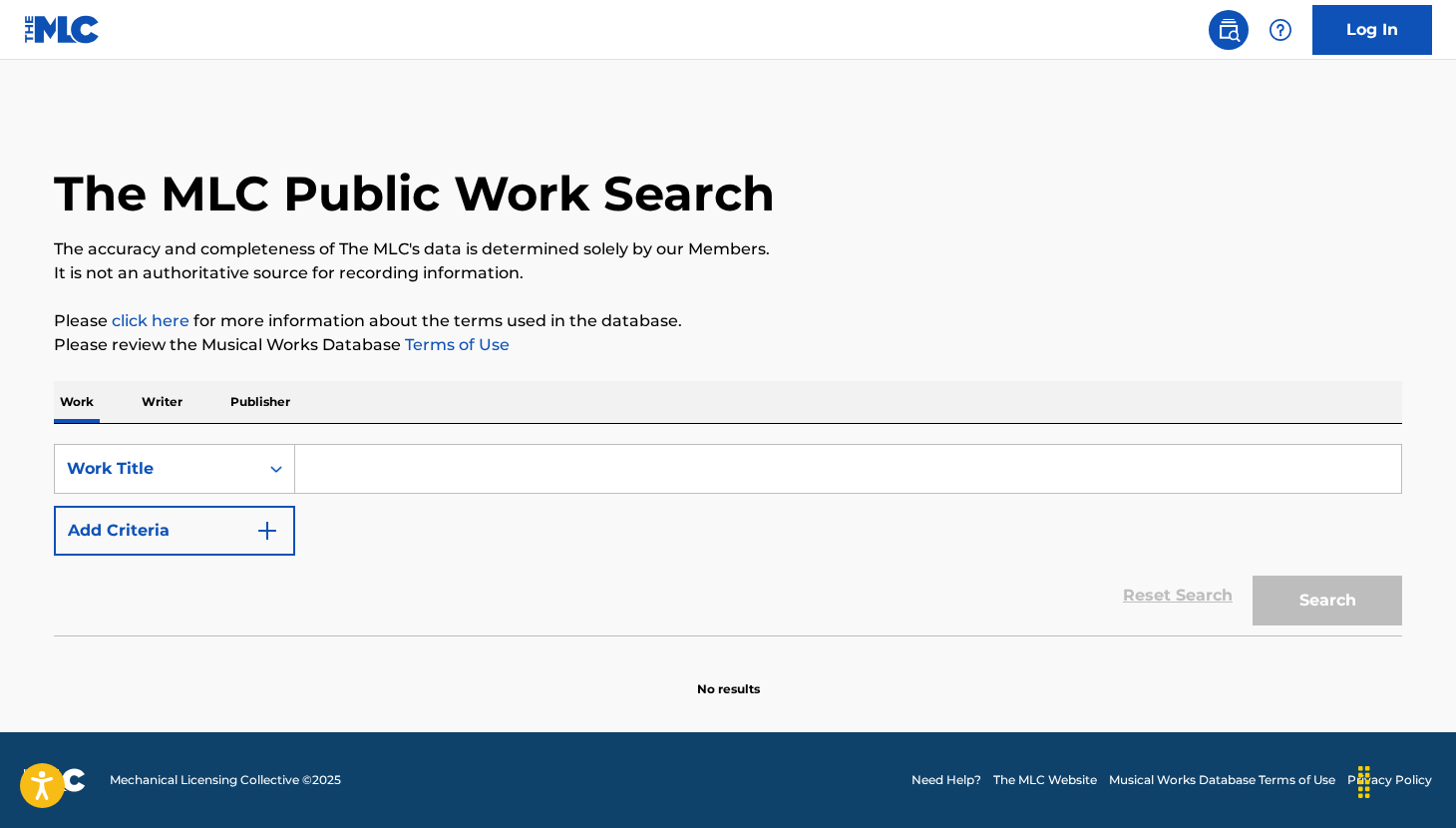 click at bounding box center [848, 469] 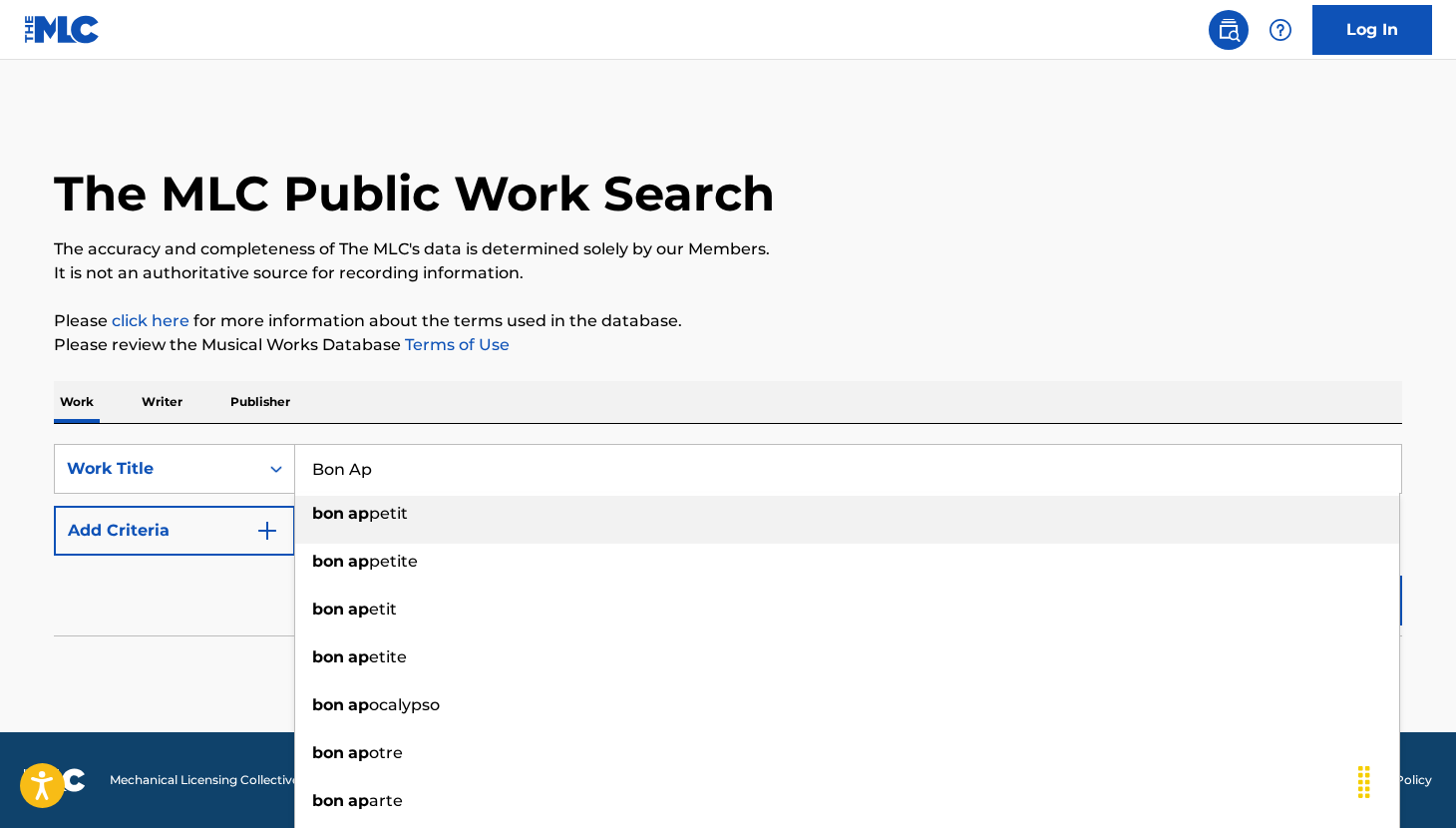 click on "petit" at bounding box center (388, 513) 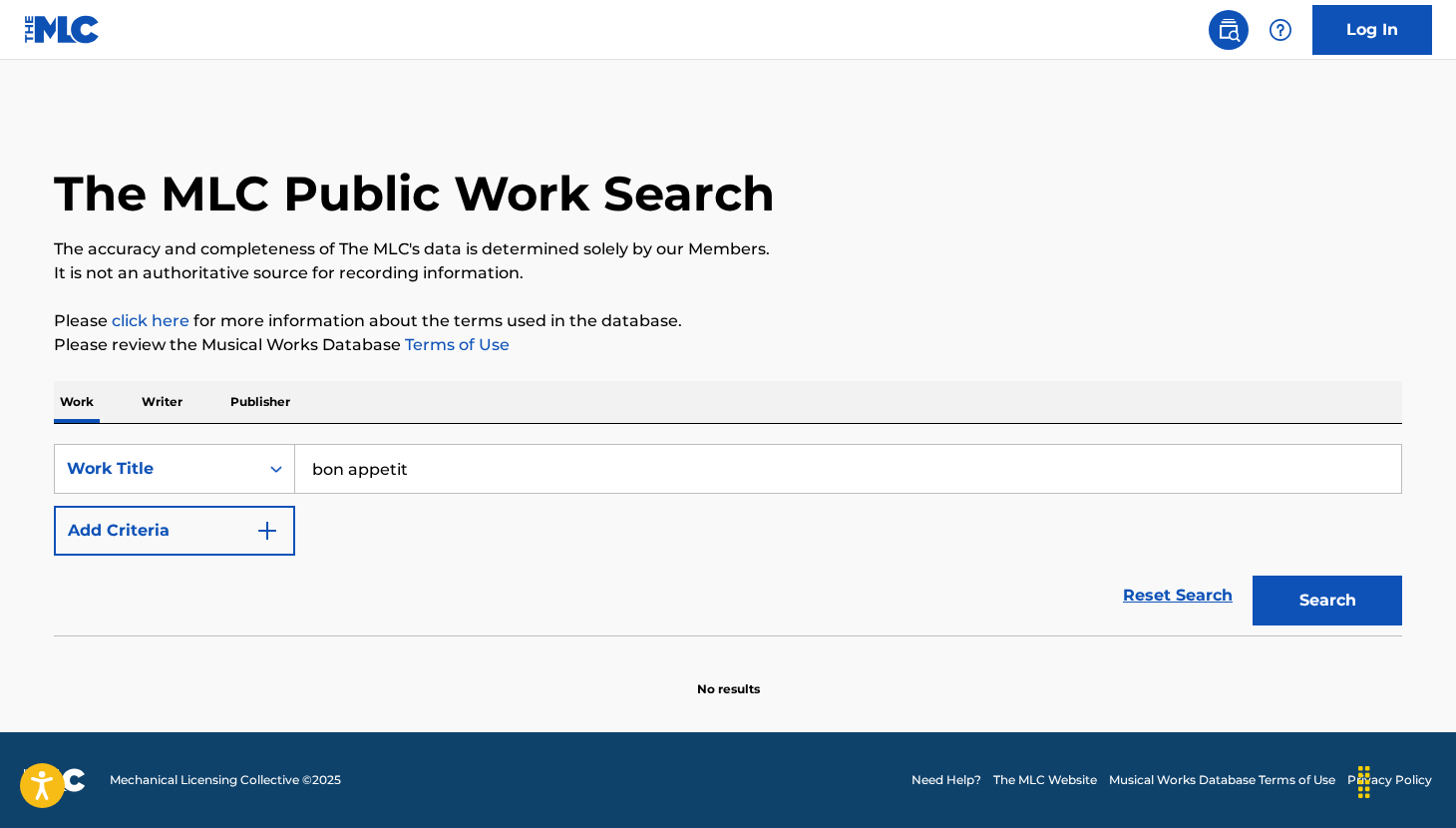 click at bounding box center [267, 531] 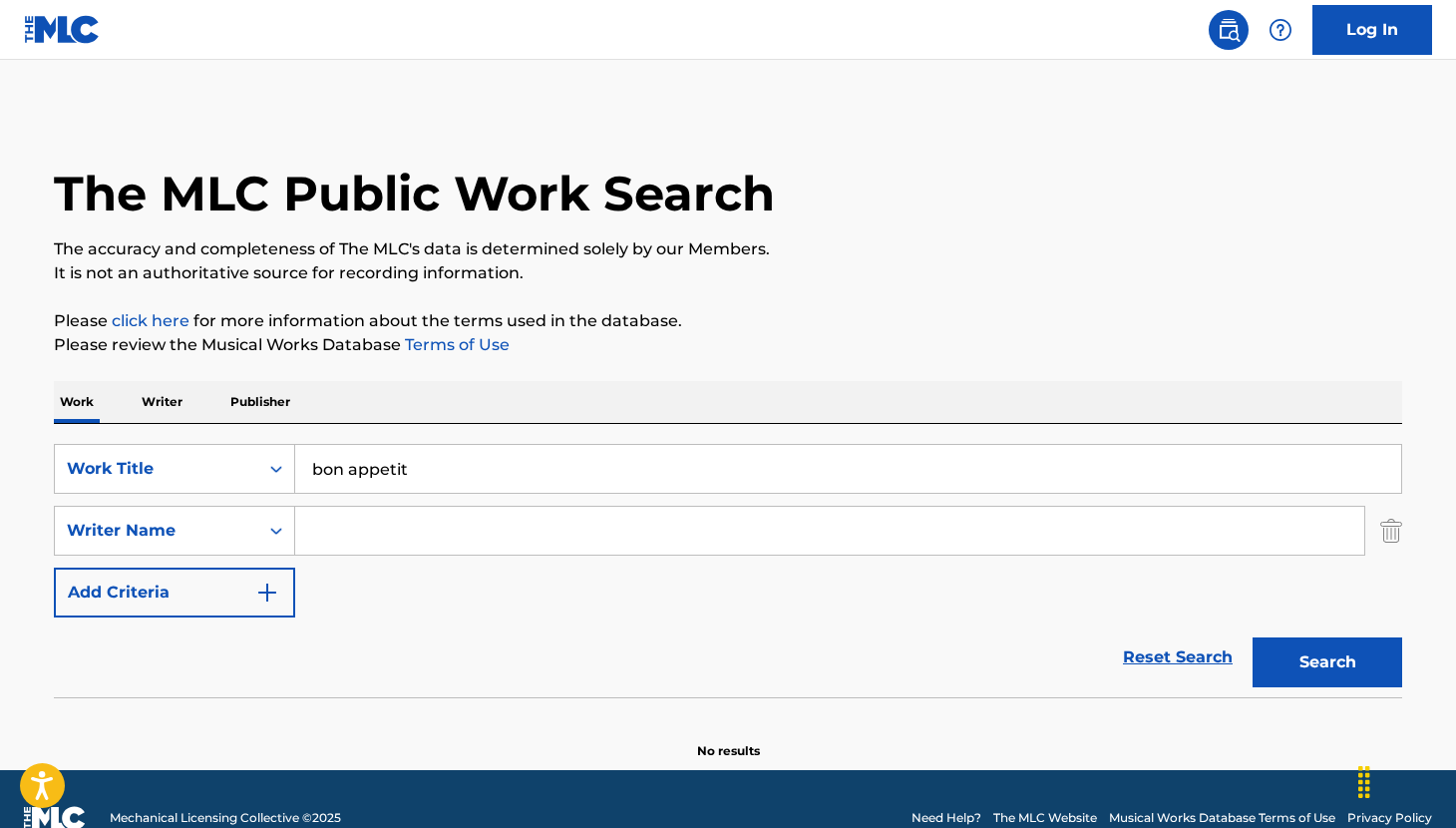 click at bounding box center (830, 531) 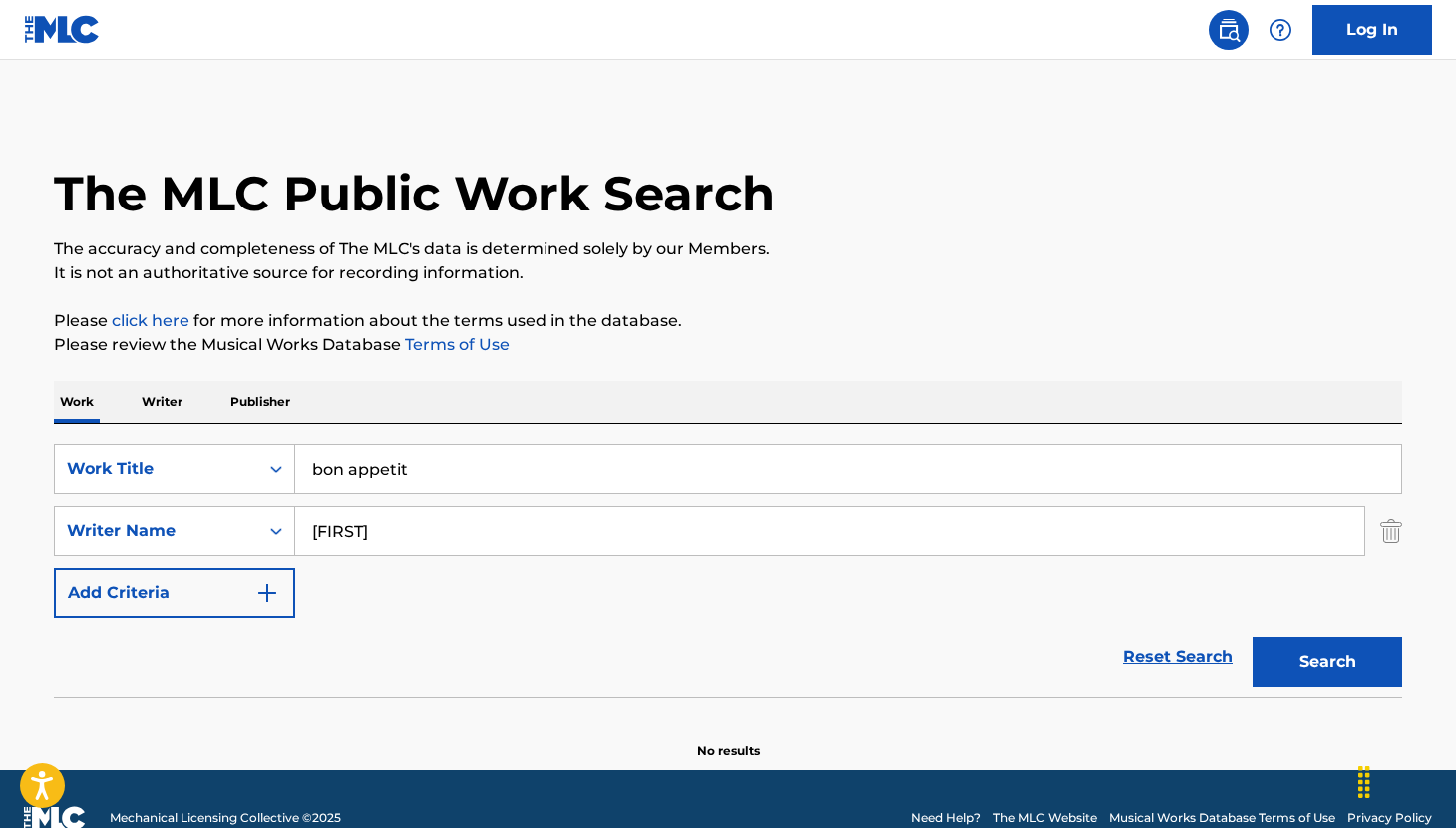 type on "[FIRST]" 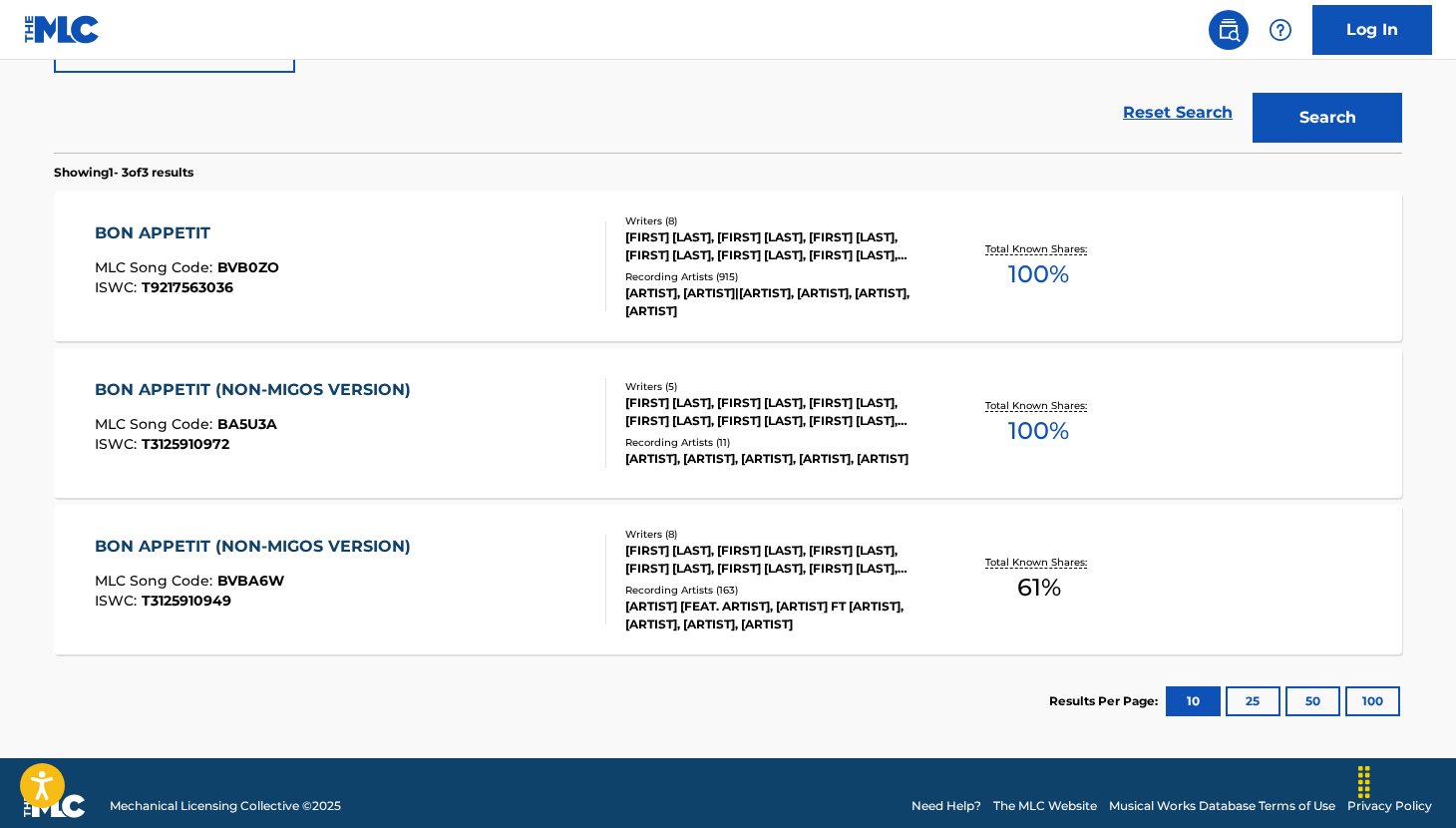 scroll, scrollTop: 561, scrollLeft: 0, axis: vertical 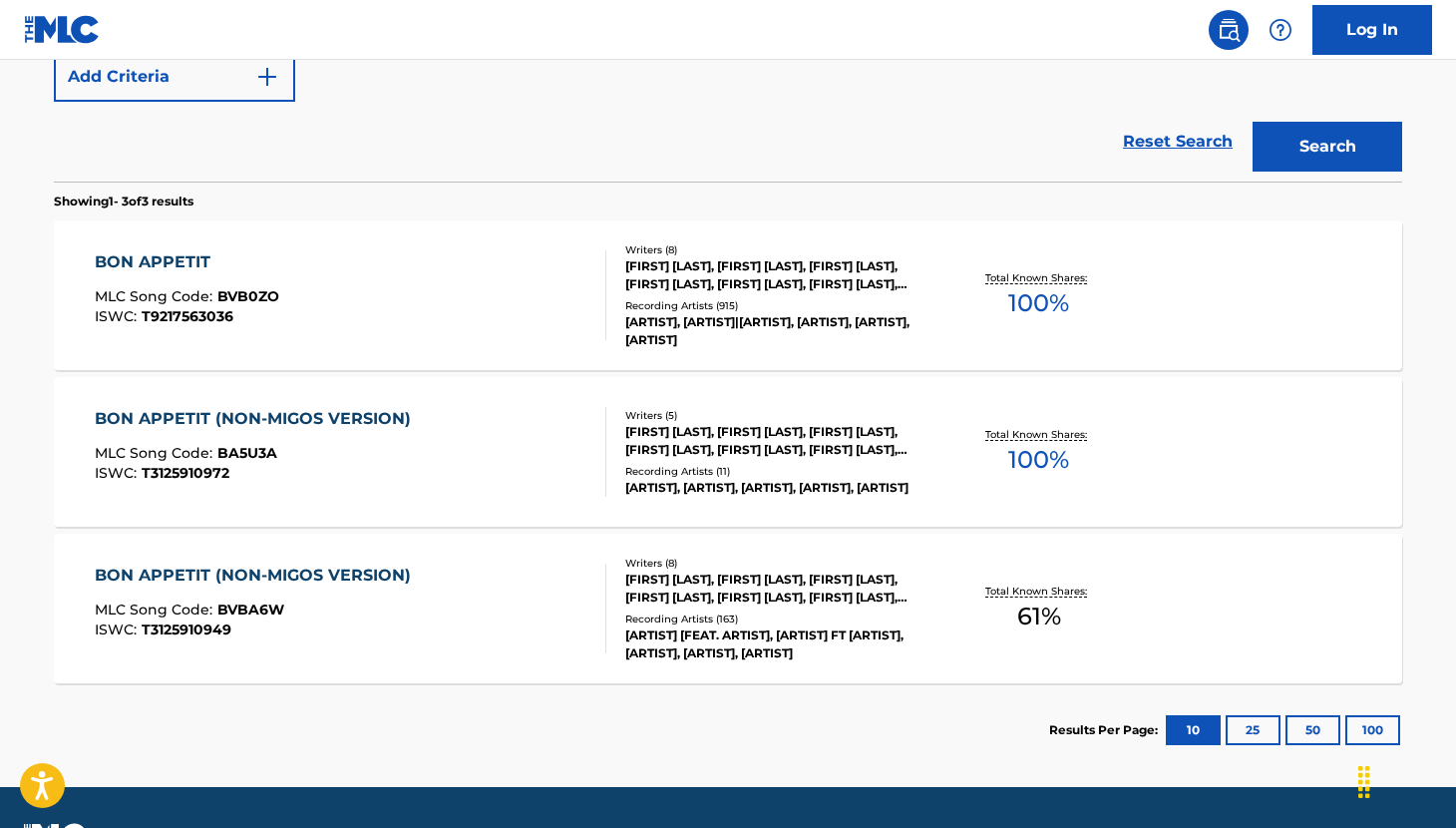 click on "BON APPETIT (NON-MIGOS VERSION) MLC Song Code : BVBA6W ISWC : T9217563036 Writers ( 8 ) [FIRST] [LAST], [FIRST] [LAST], [FIRST] [LAST], [FIRST] [LAST], [FIRST] [LAST], [FIRST] [LAST], [FIRST] [LAST], [FIRST] [LAST] Recording Artists ( 163 ) [ARTIST] [FEAT. ARTIST], [ARTIST] FT [ARTIST], [ARTIST], [ARTIST], [ARTIST] Total Known Shares: 61 %" at bounding box center [728, 609] 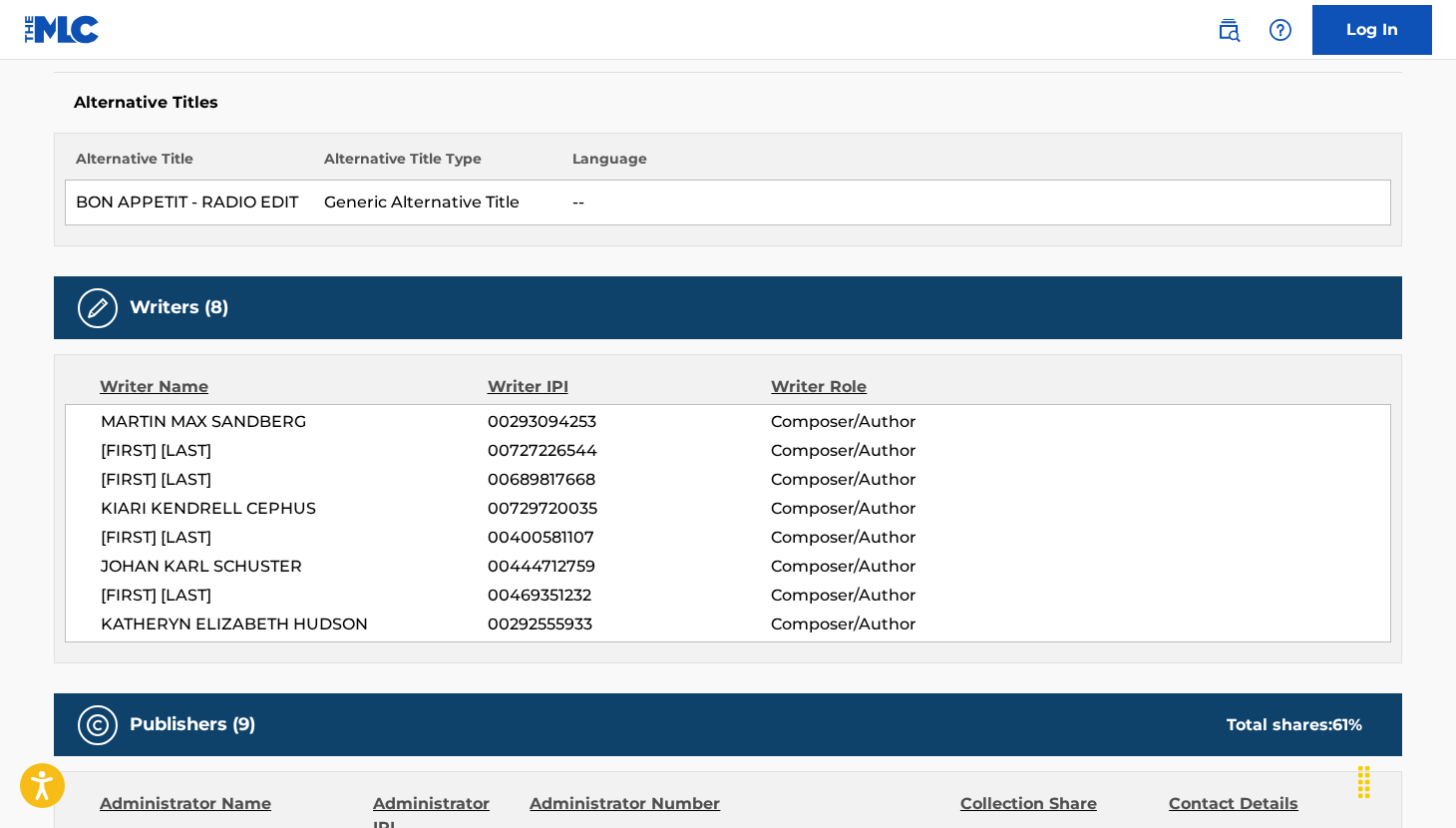 scroll, scrollTop: 0, scrollLeft: 0, axis: both 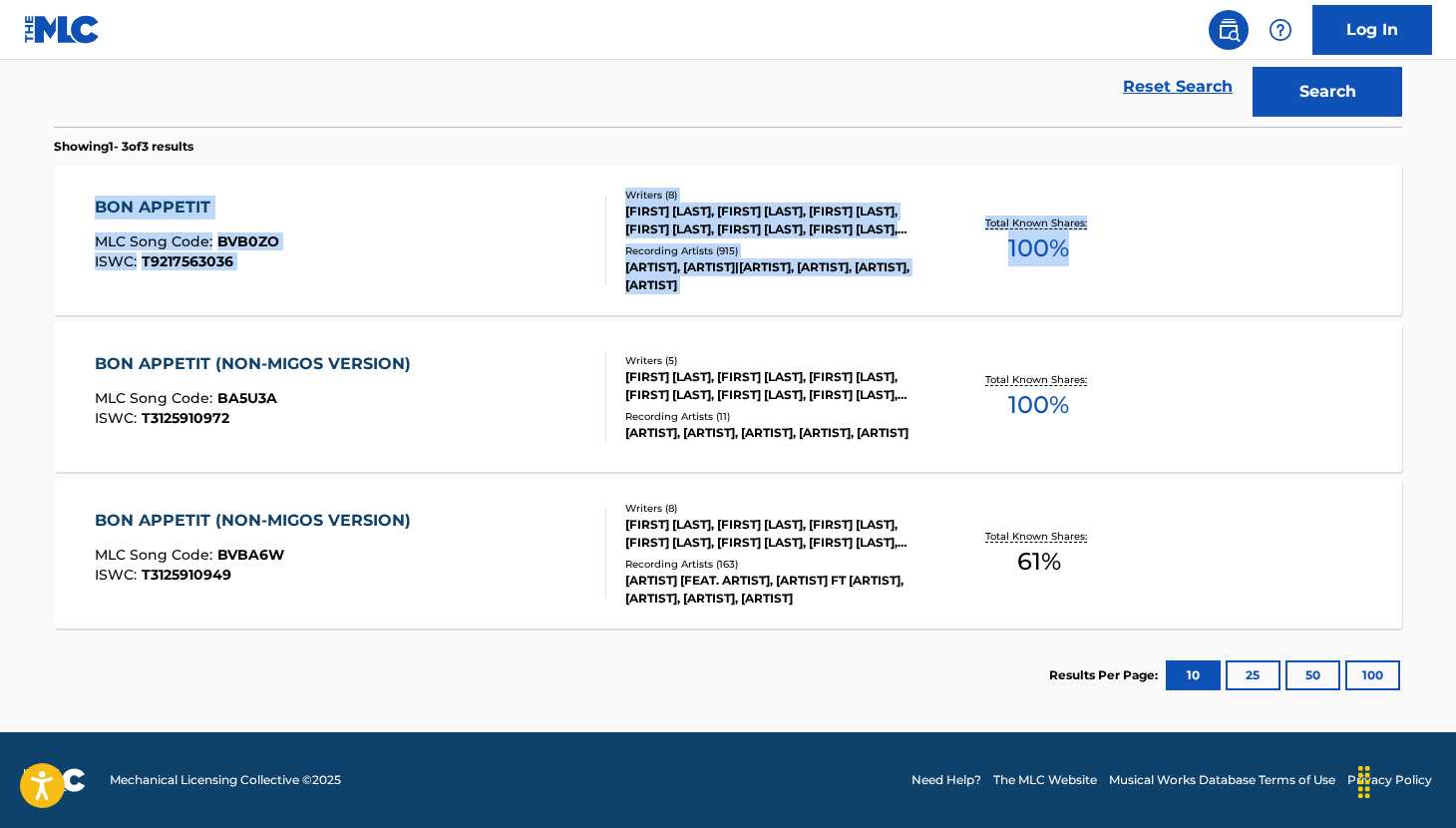 click on "BON APPETIT MLC Song Code : BVB0ZO ISWC : T9217563036" at bounding box center [351, 240] 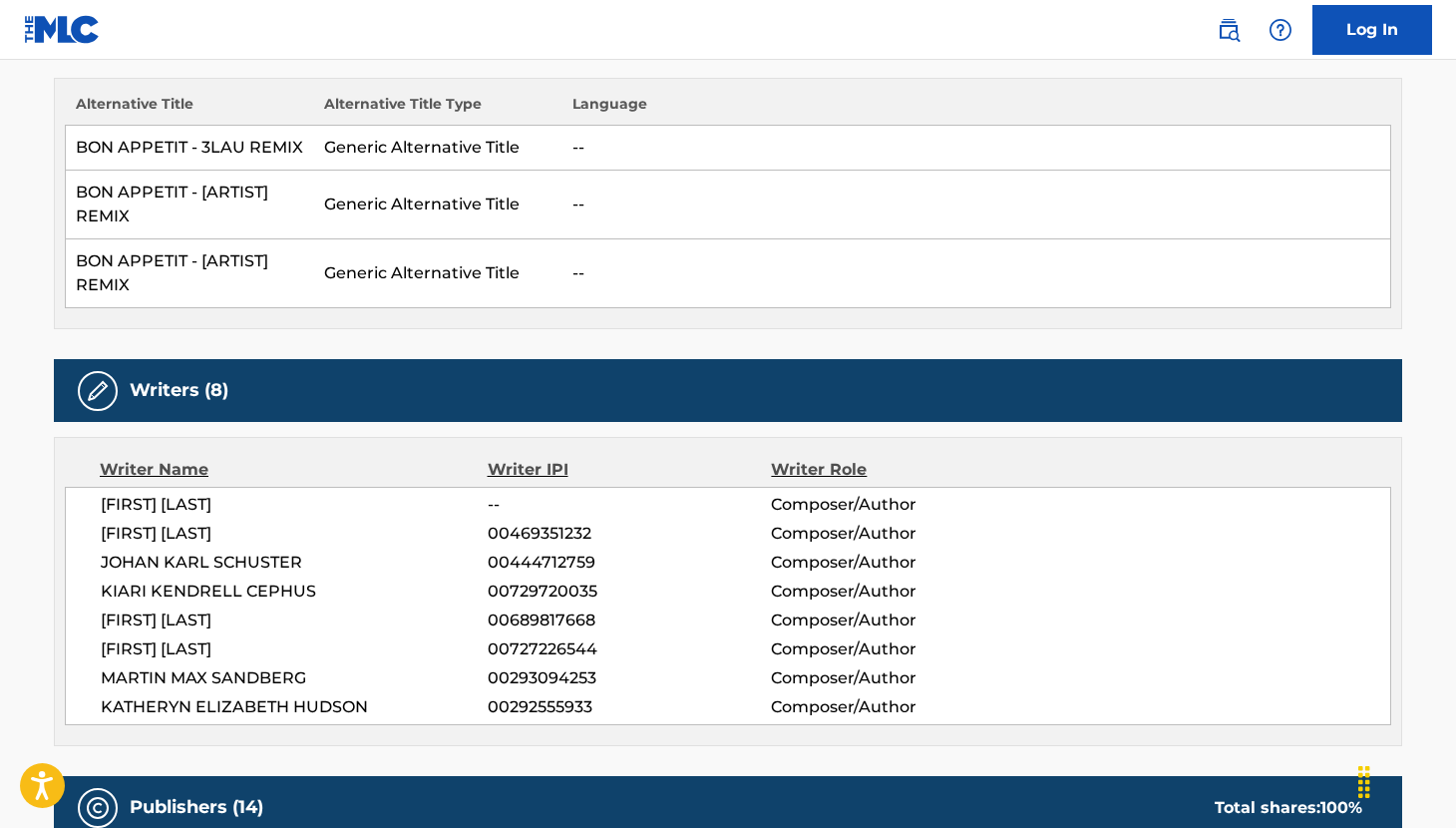 scroll, scrollTop: 0, scrollLeft: 0, axis: both 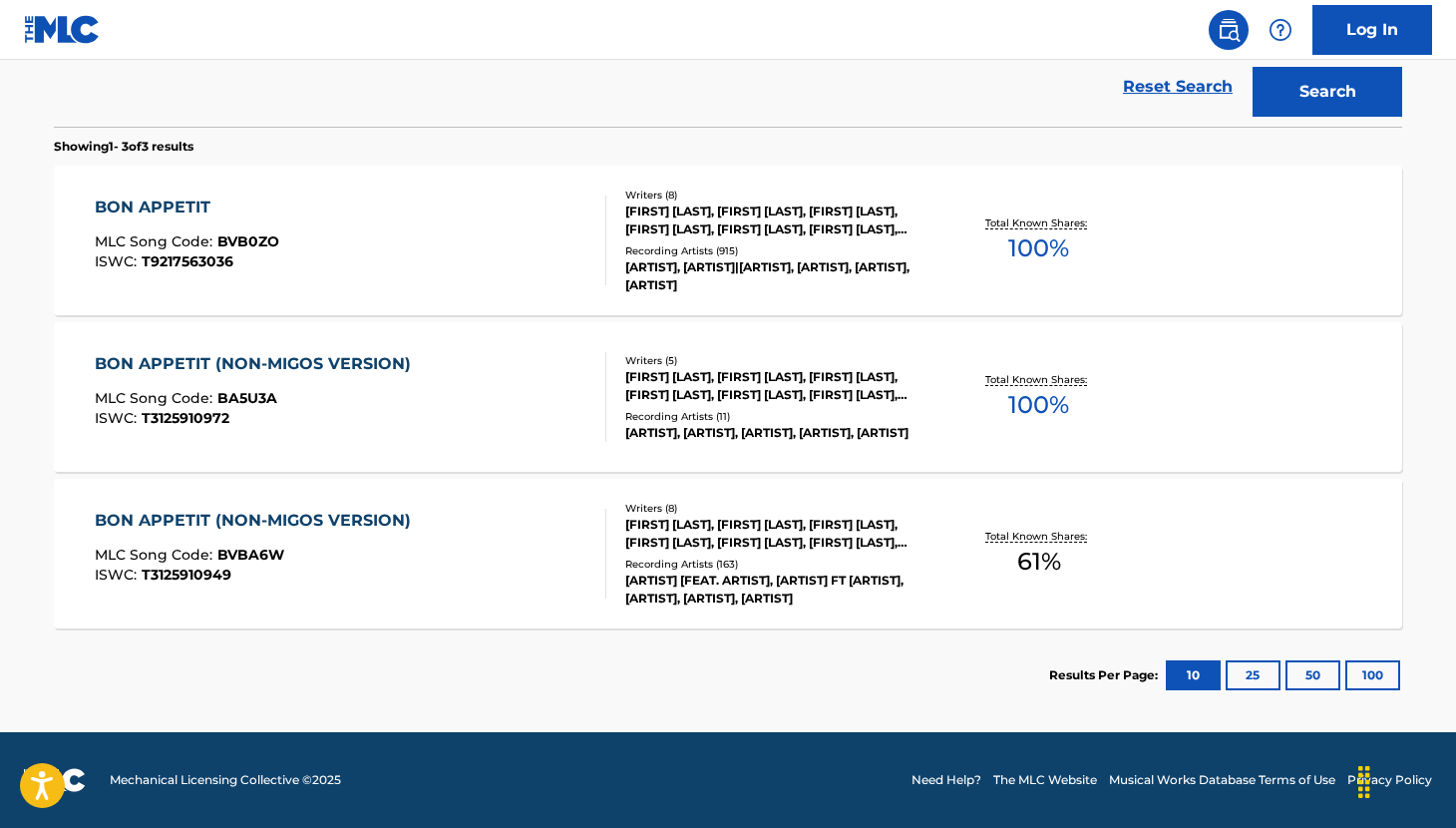 click on "[FIRST] [LAST], [FIRST] [LAST], [FIRST] [LAST], [FIRST] [LAST], [FIRST] [LAST], [FIRST] [LAST], [FIRST] [LAST], [FIRST] [LAST]" at bounding box center (776, 220) 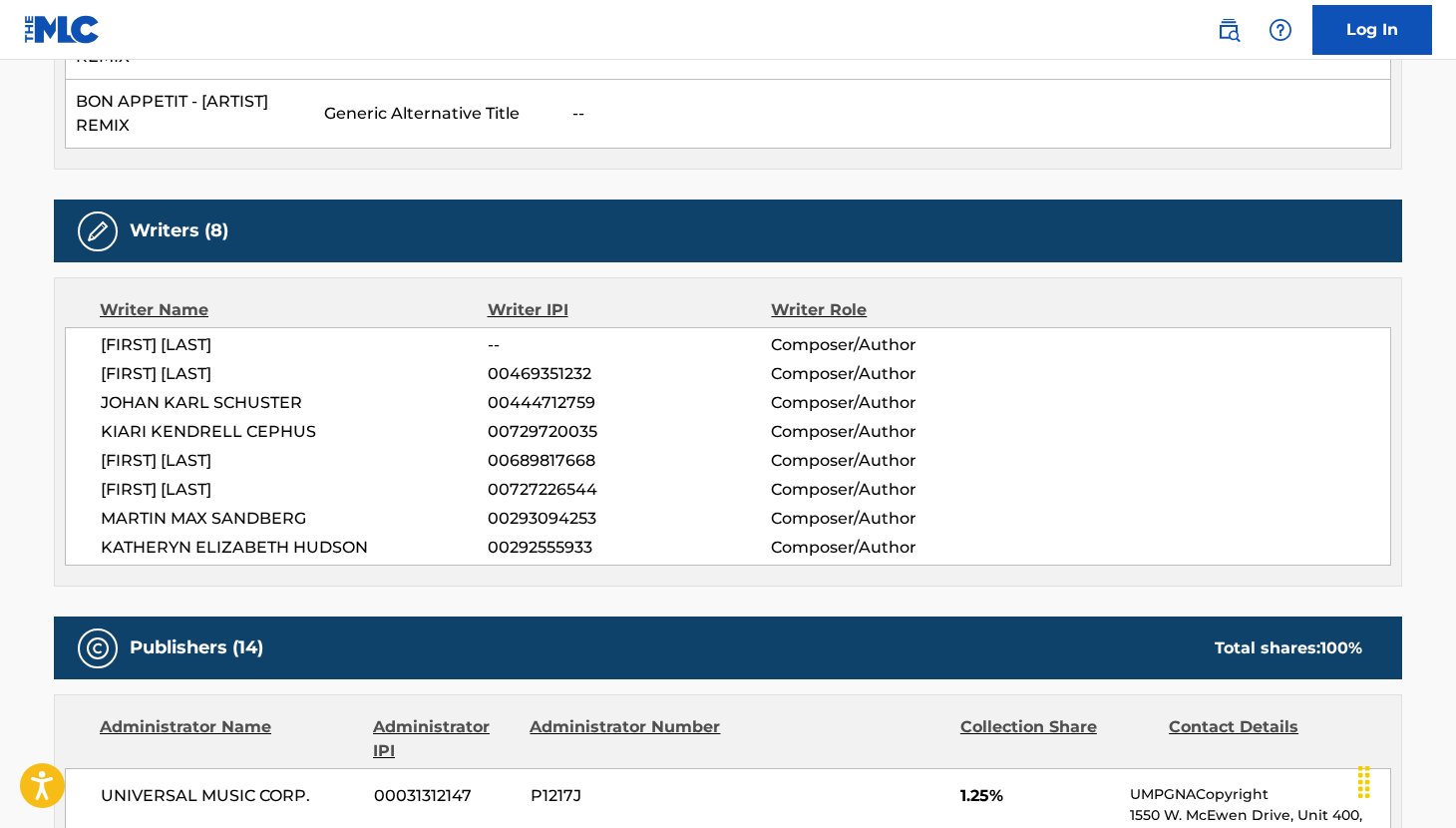 scroll, scrollTop: 755, scrollLeft: 0, axis: vertical 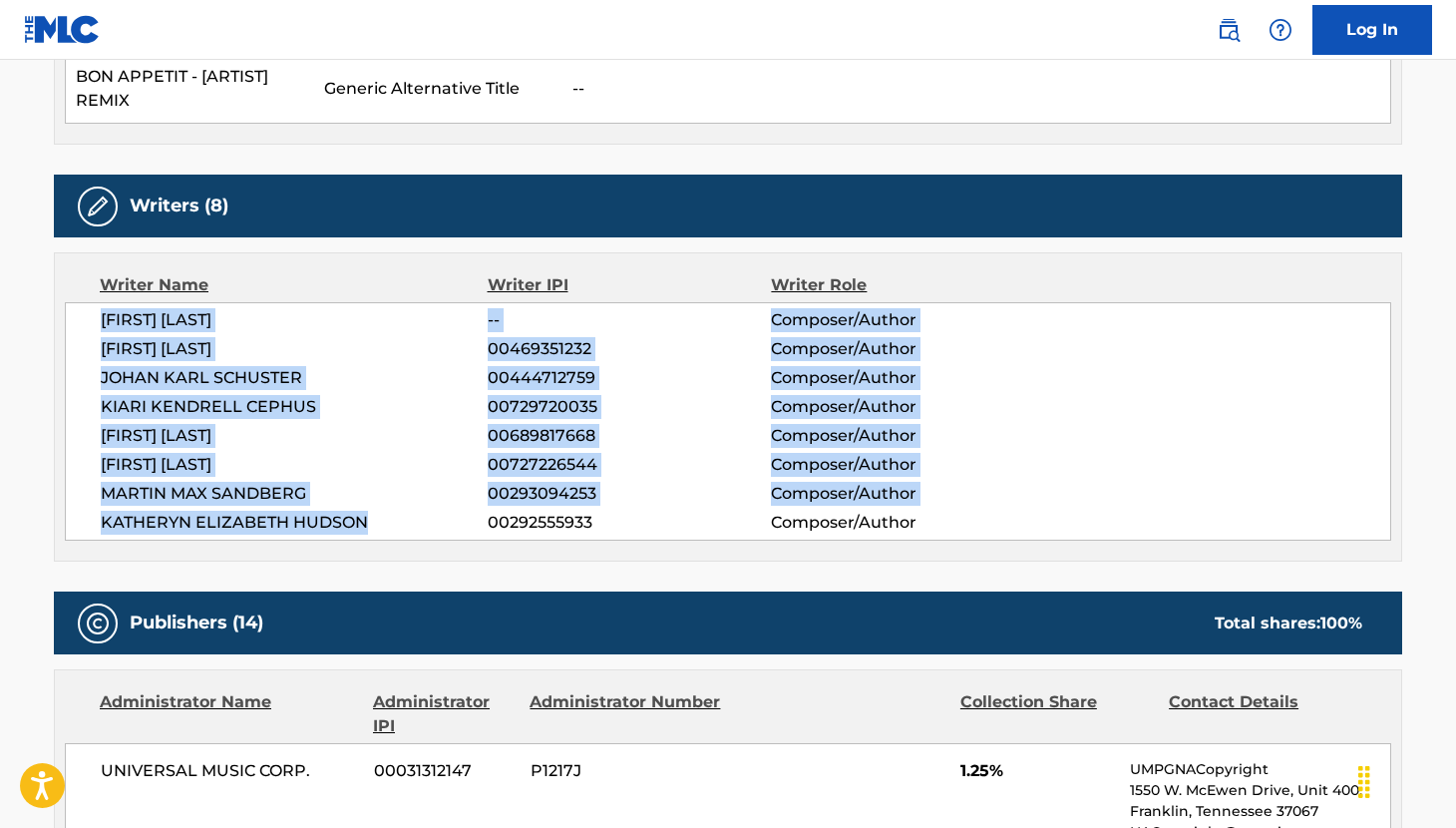 drag, startPoint x: 374, startPoint y: 499, endPoint x: 104, endPoint y: 294, distance: 339.0059 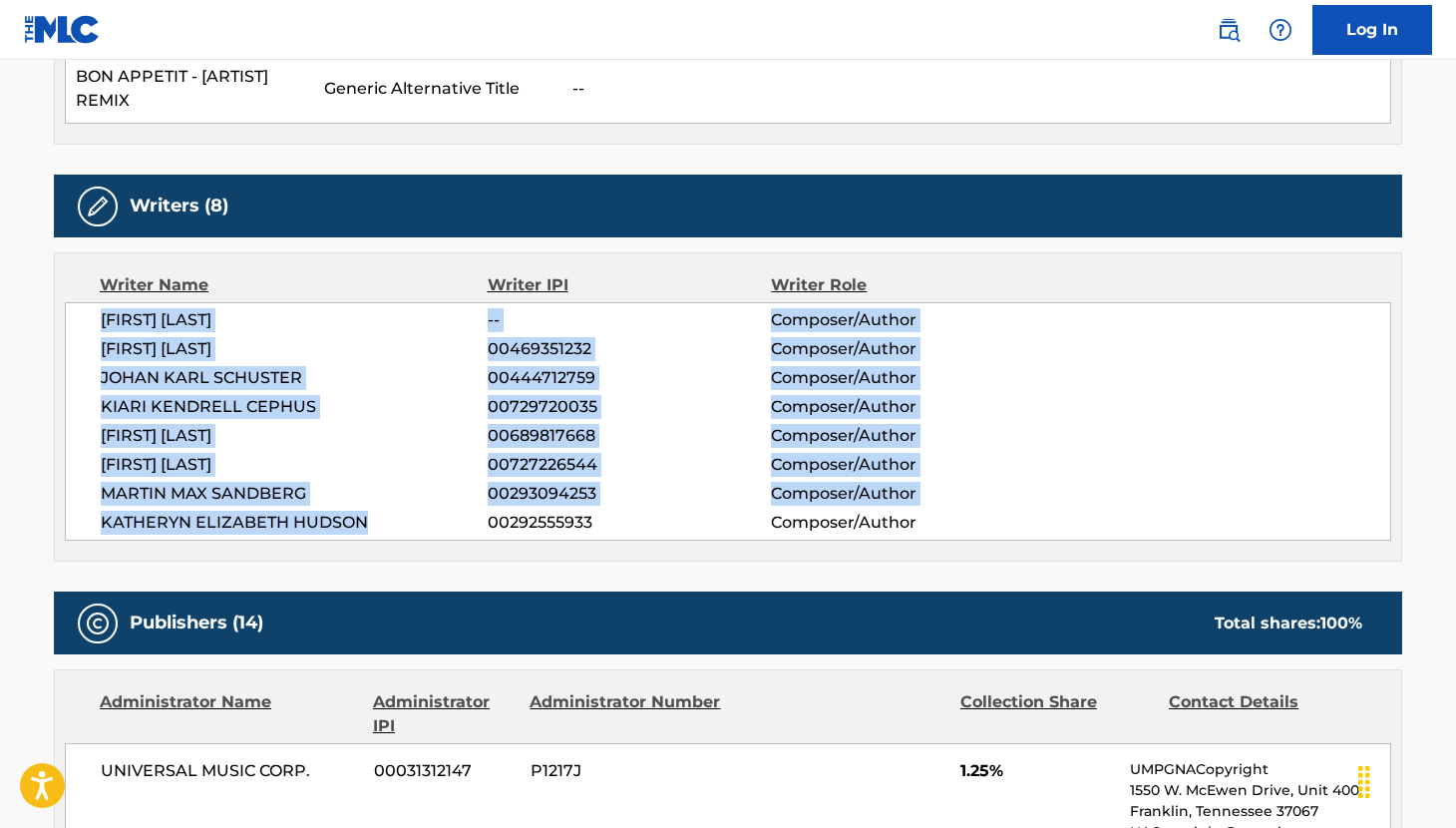 click on "Composer/Author" at bounding box center [900, 465] 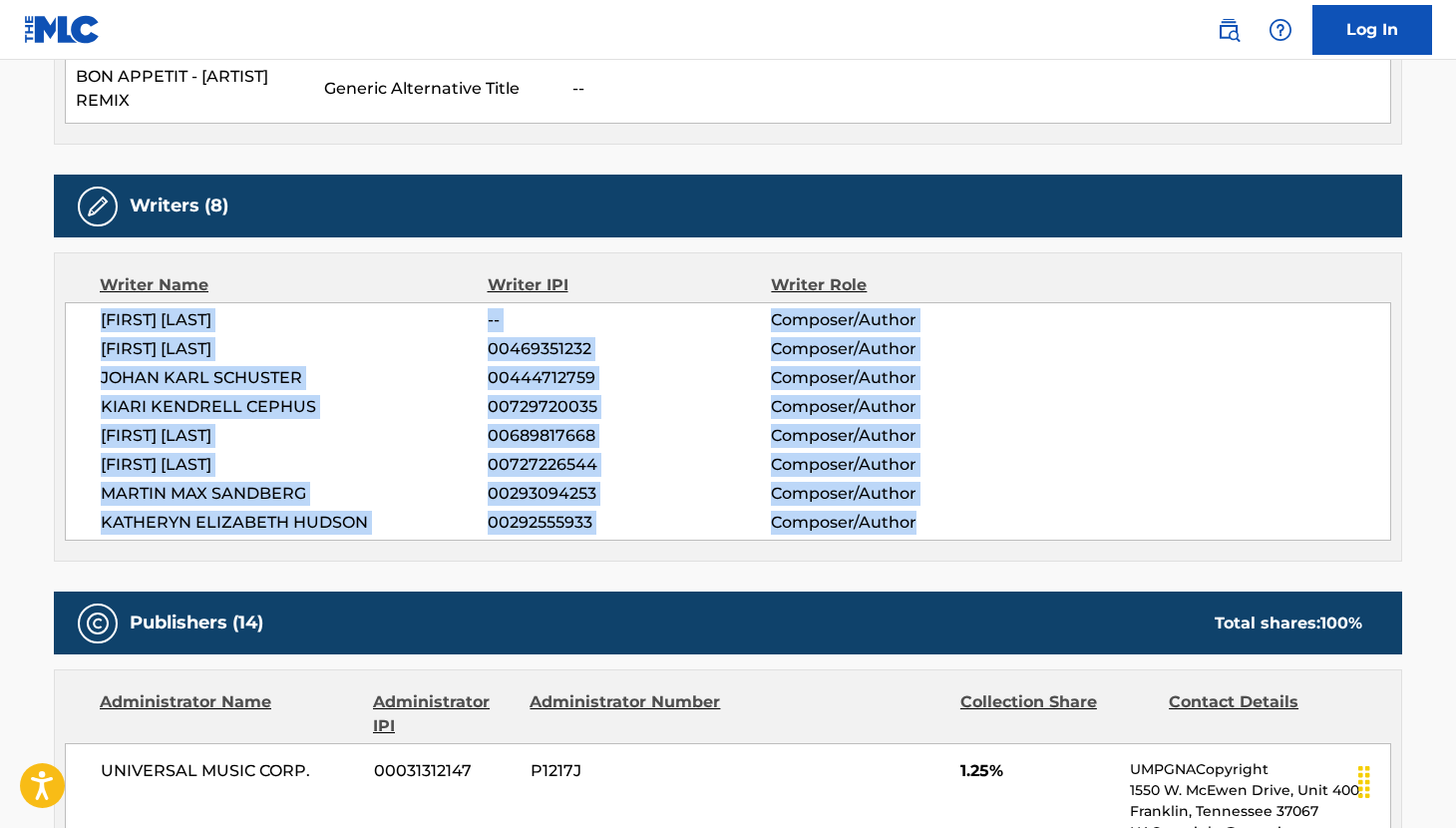 drag, startPoint x: 978, startPoint y: 492, endPoint x: 100, endPoint y: 292, distance: 900.491 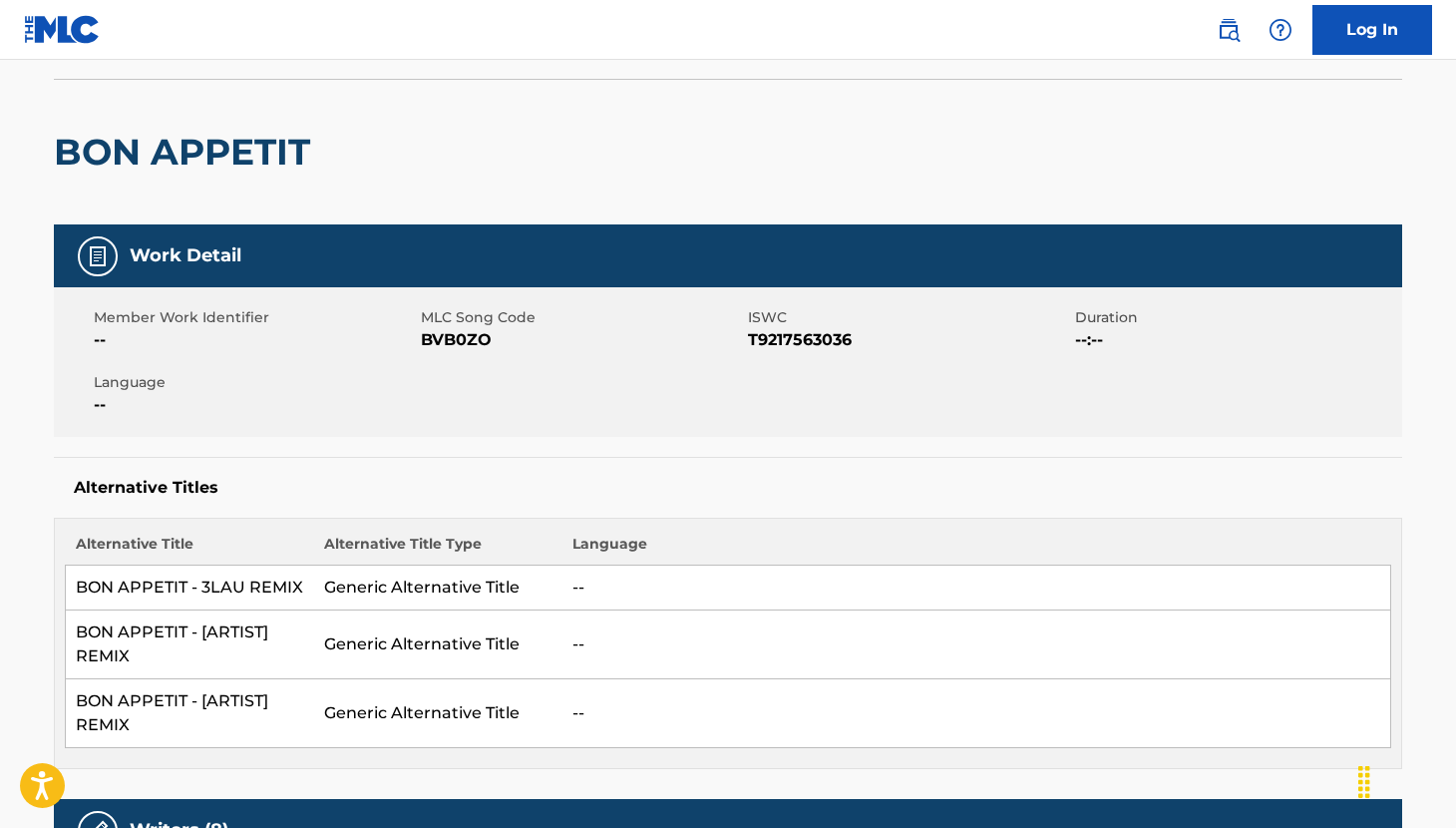 scroll, scrollTop: 0, scrollLeft: 0, axis: both 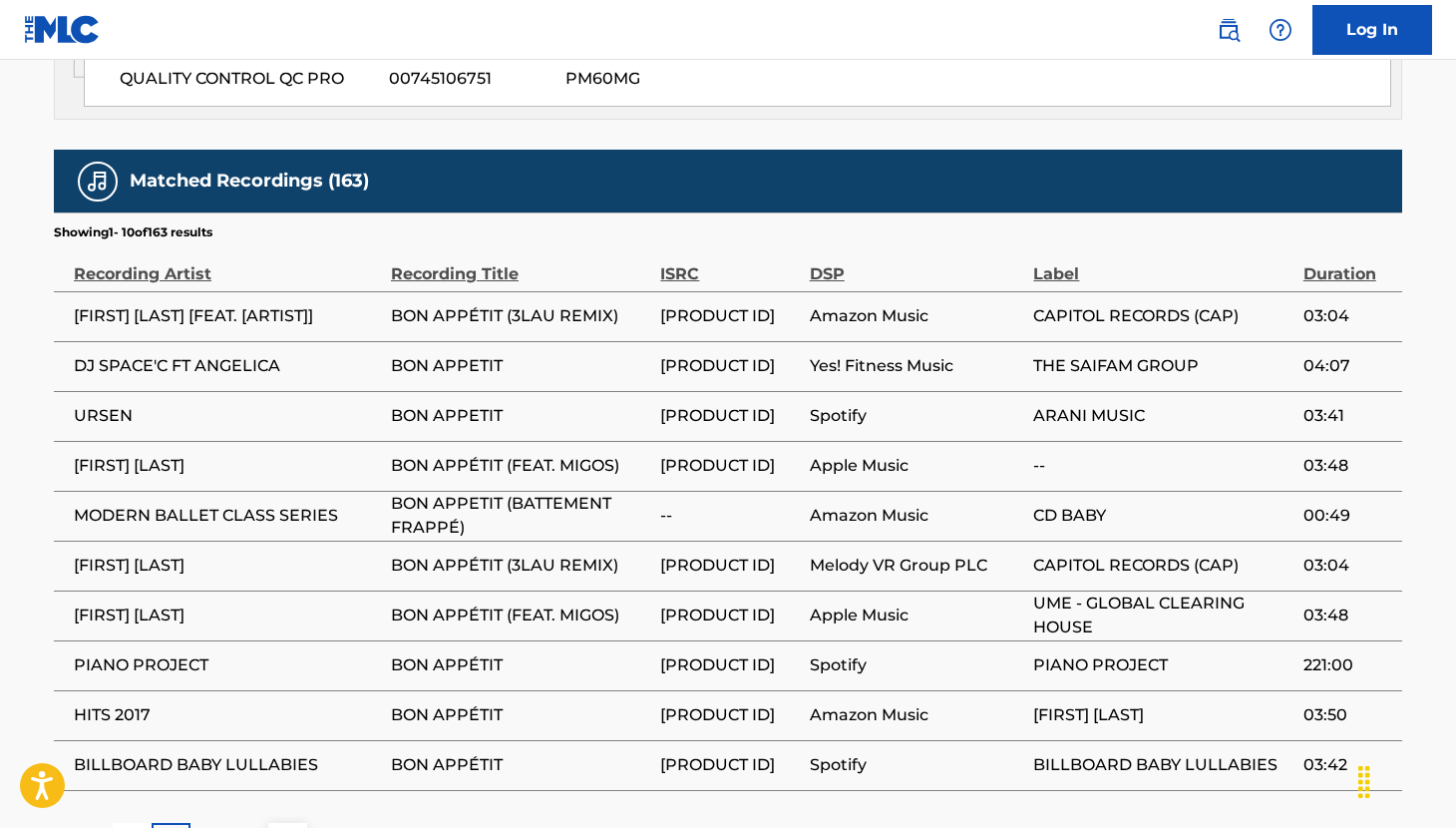 click on "1" at bounding box center [172, 842] 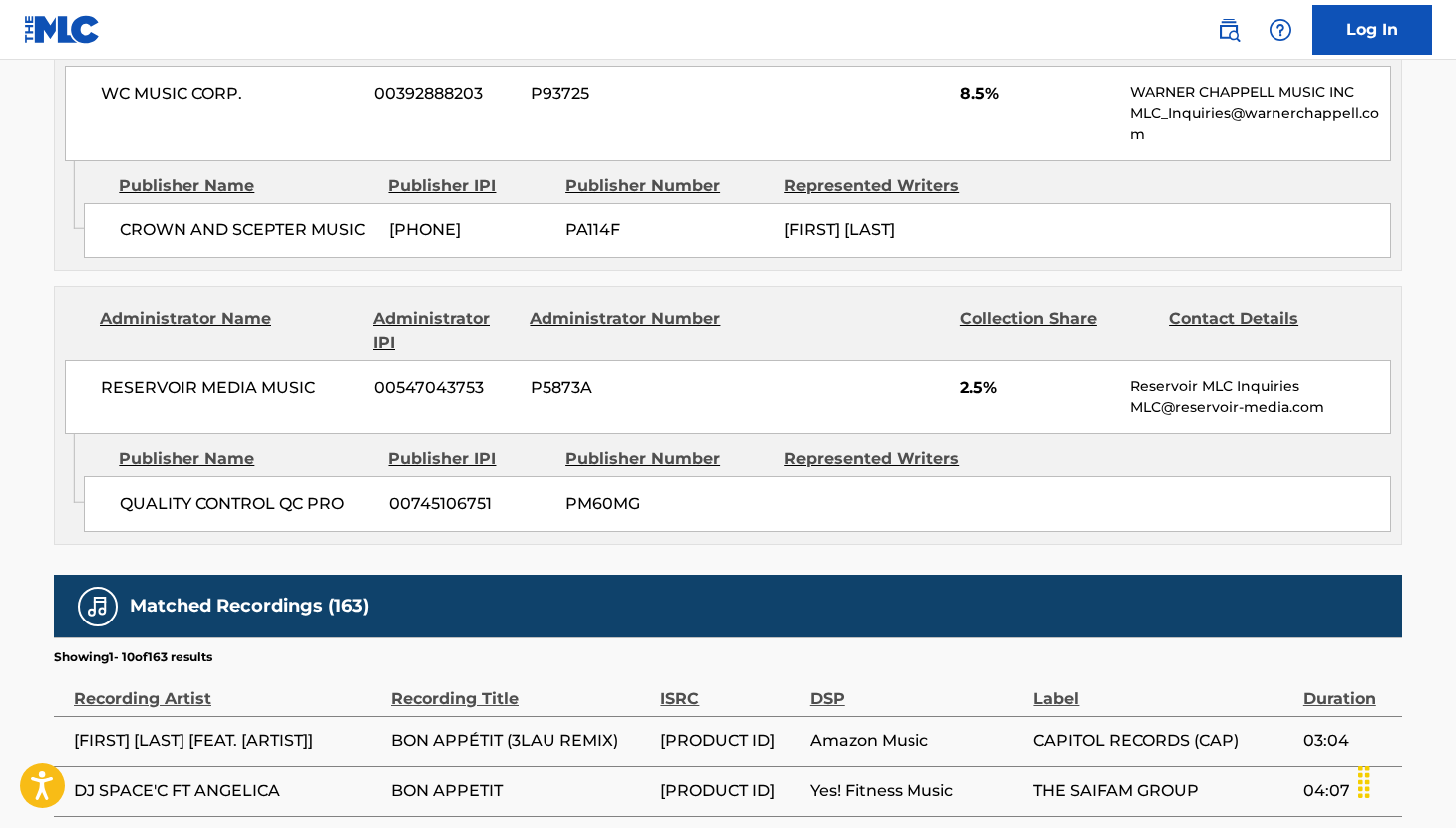 scroll, scrollTop: 3641, scrollLeft: 0, axis: vertical 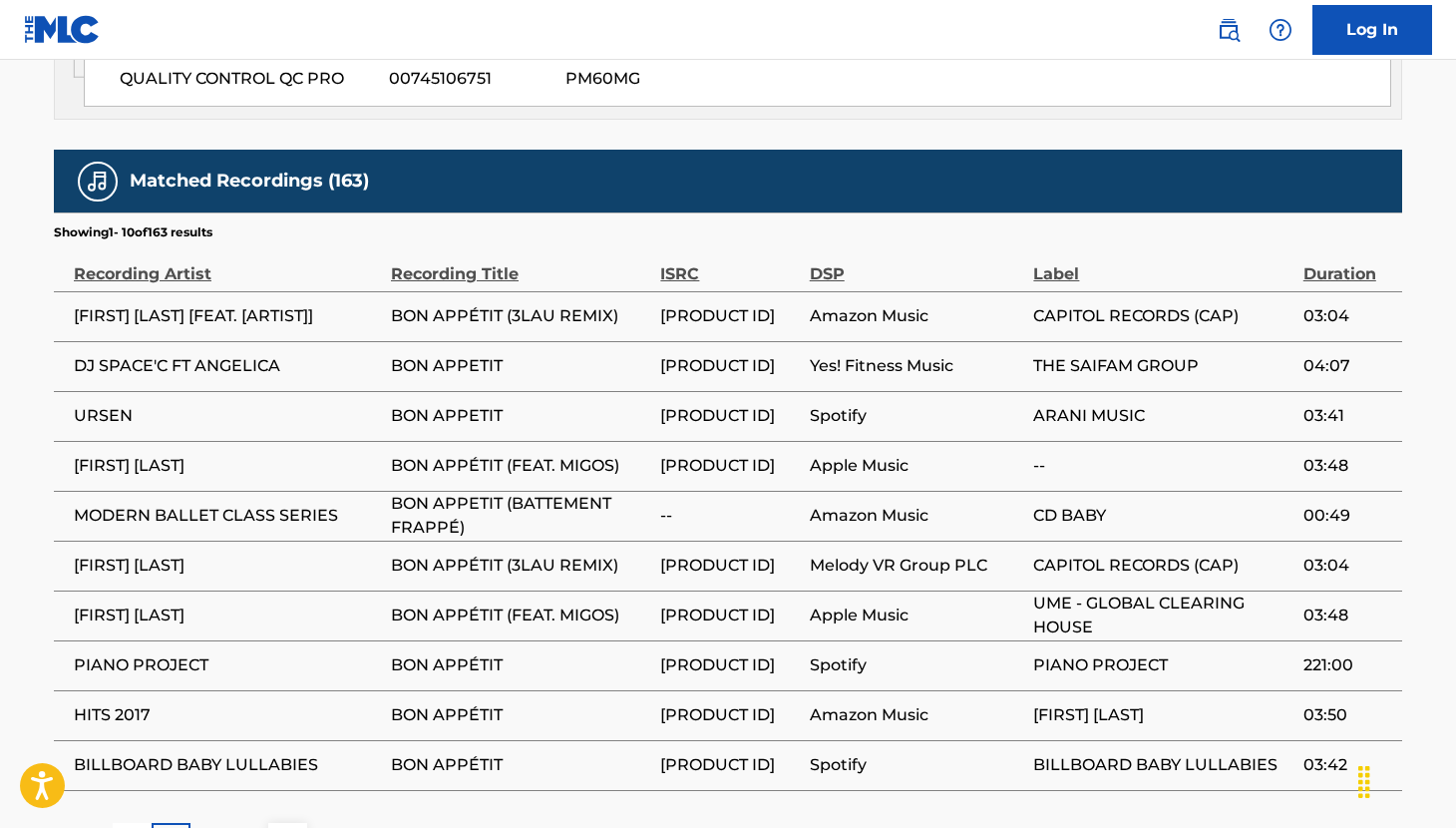 click on "2" at bounding box center (209, 842) 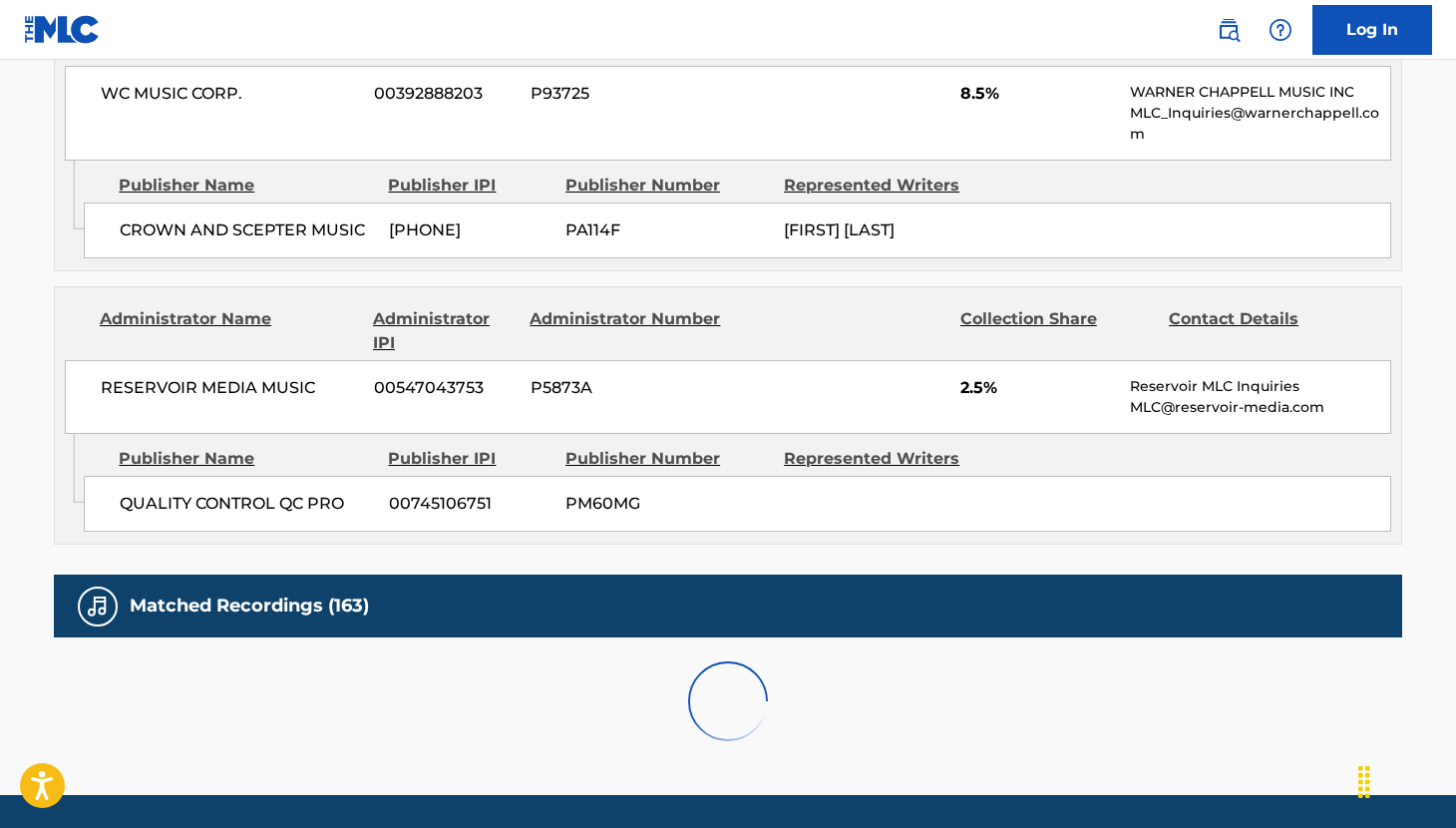 scroll, scrollTop: 3641, scrollLeft: 0, axis: vertical 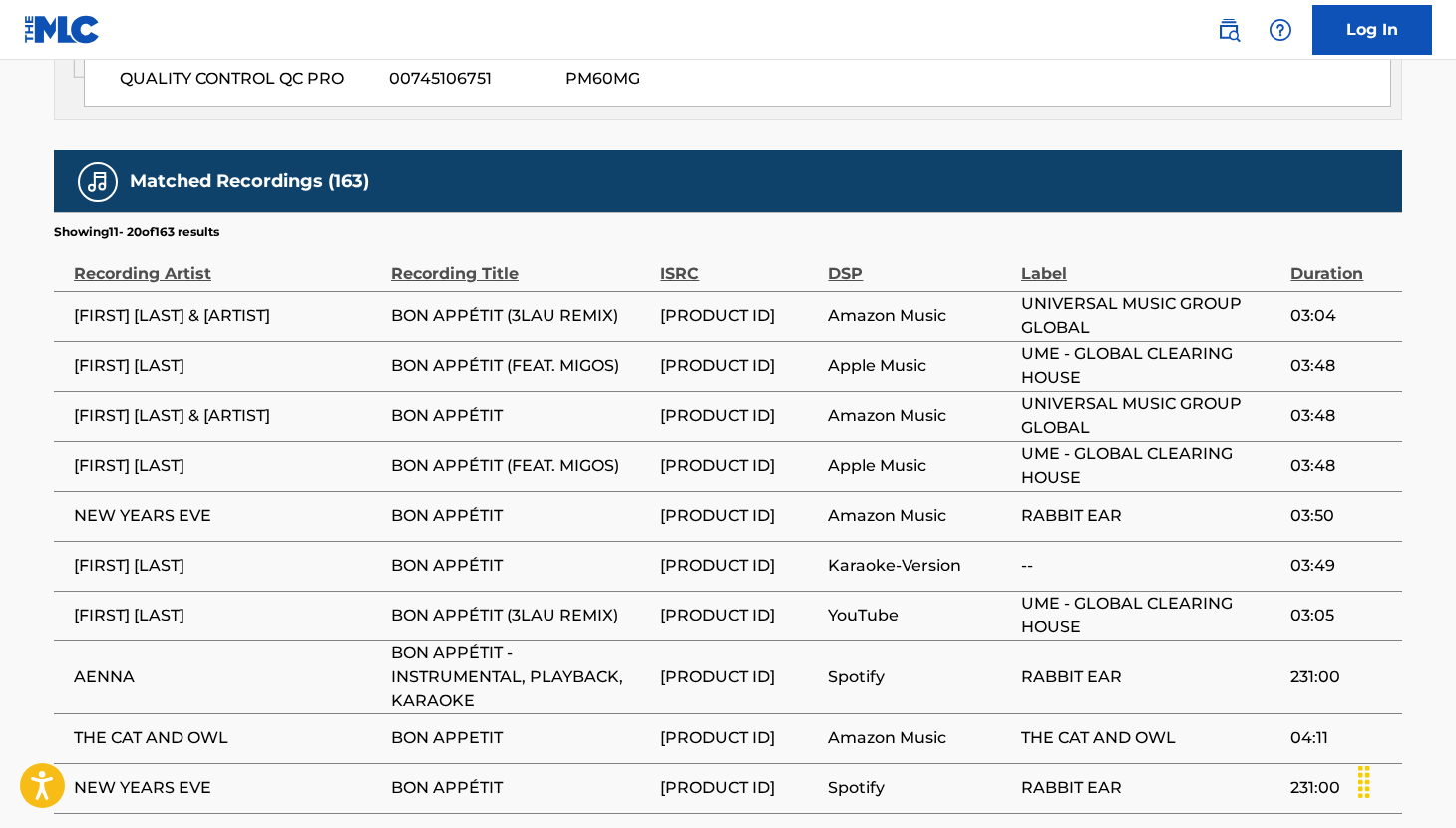click on "3" at bounding box center [248, 865] 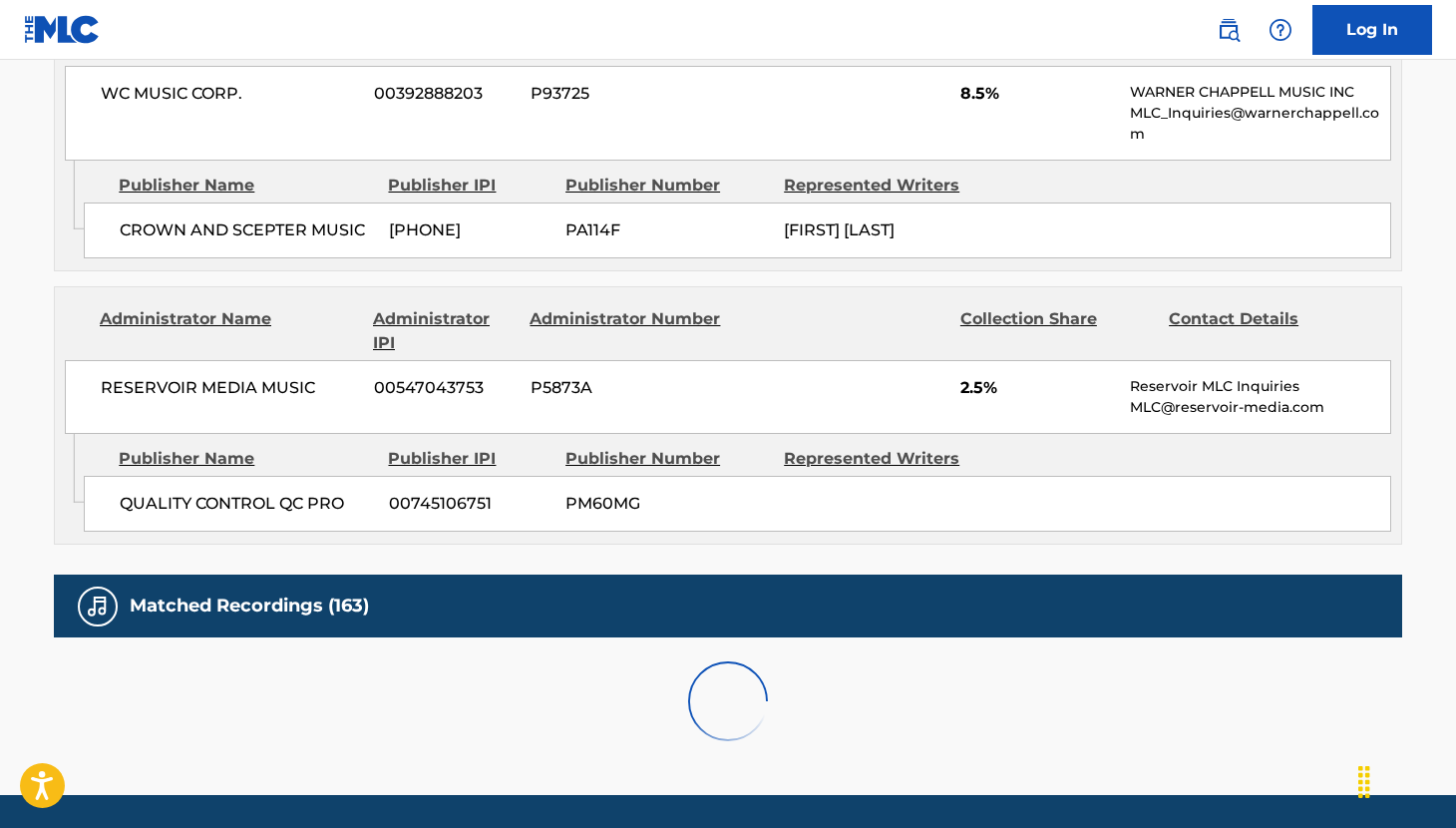 scroll, scrollTop: 3641, scrollLeft: 0, axis: vertical 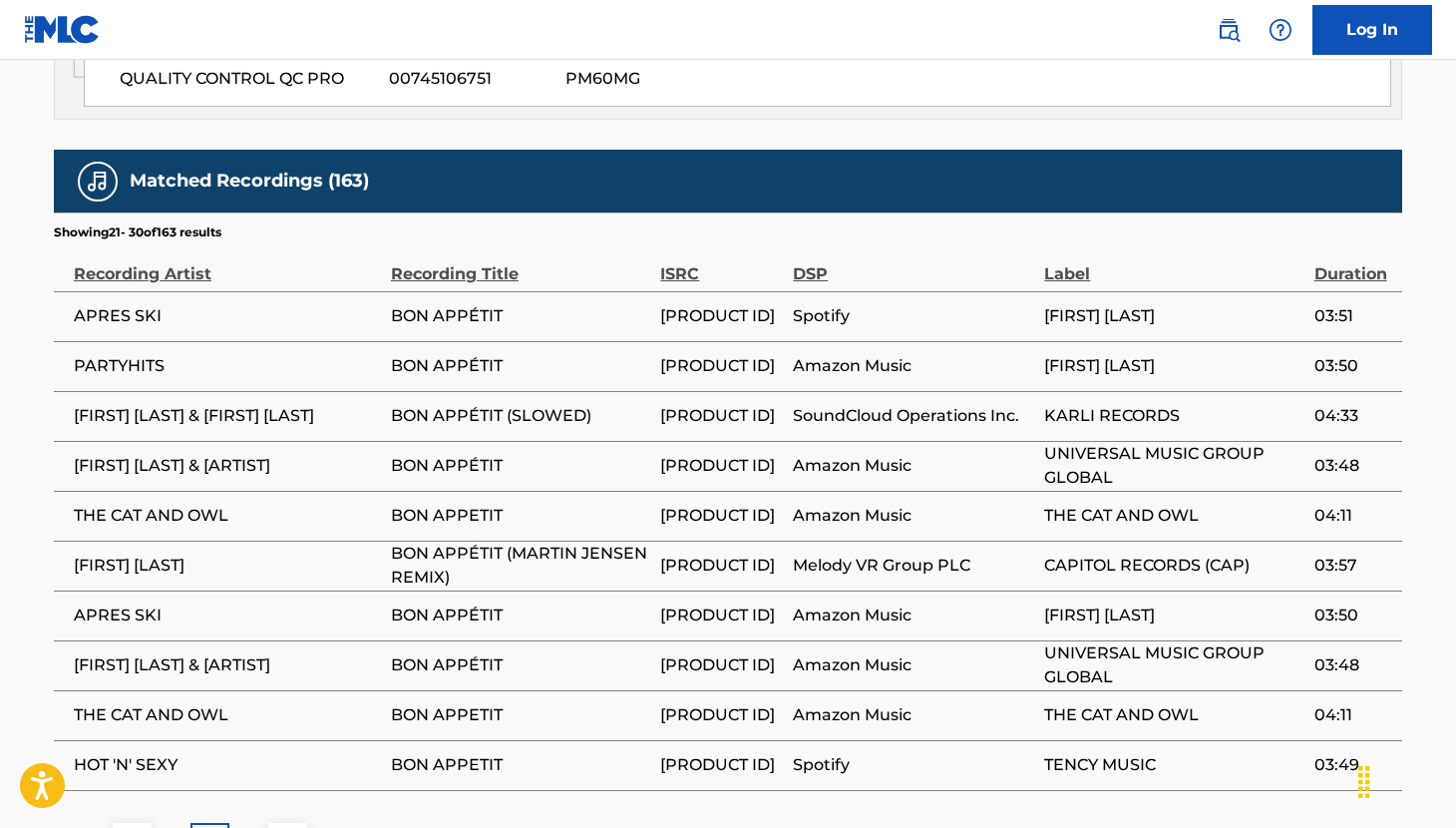 click on "4" at bounding box center [248, 842] 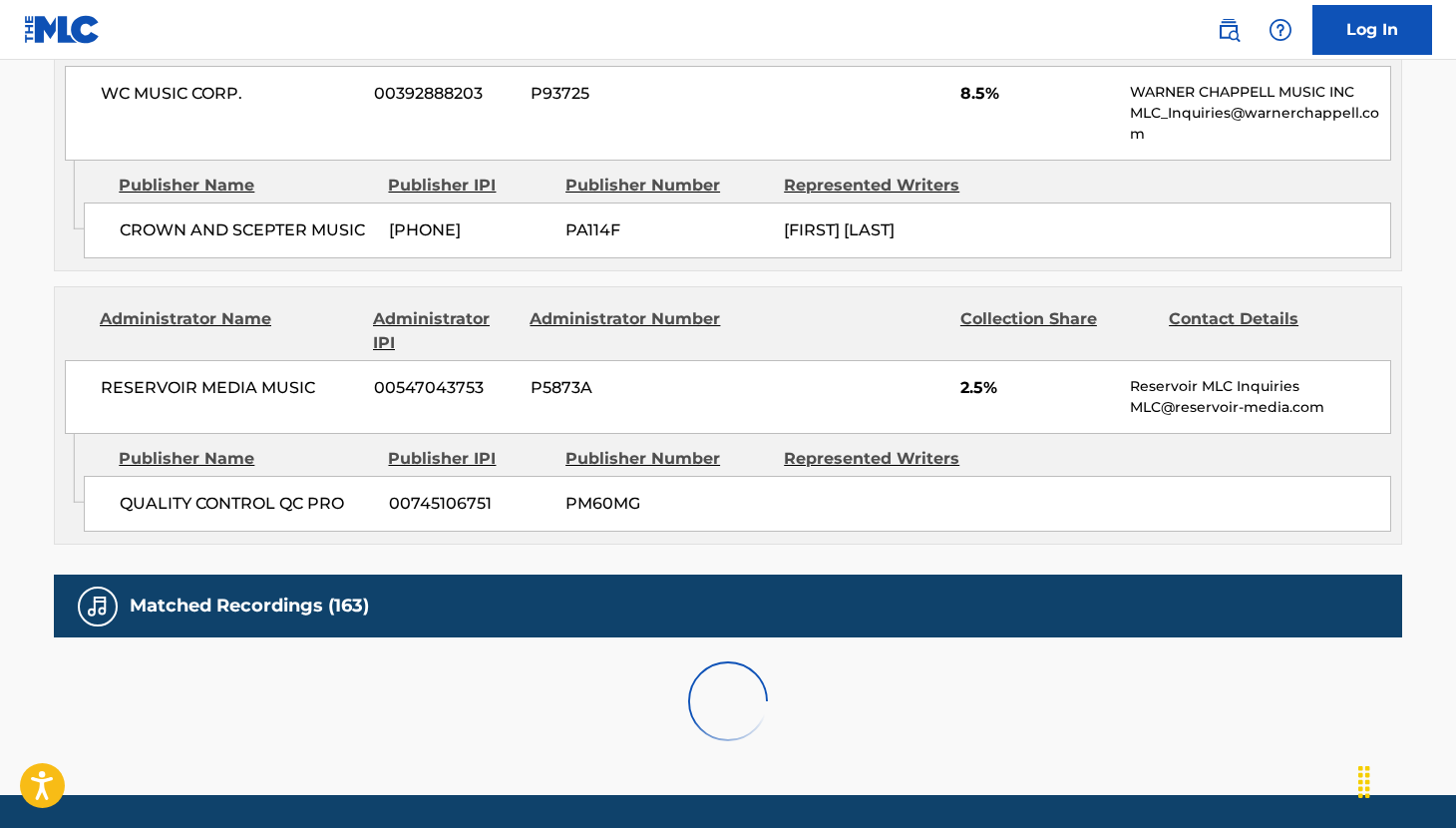 scroll, scrollTop: 3641, scrollLeft: 0, axis: vertical 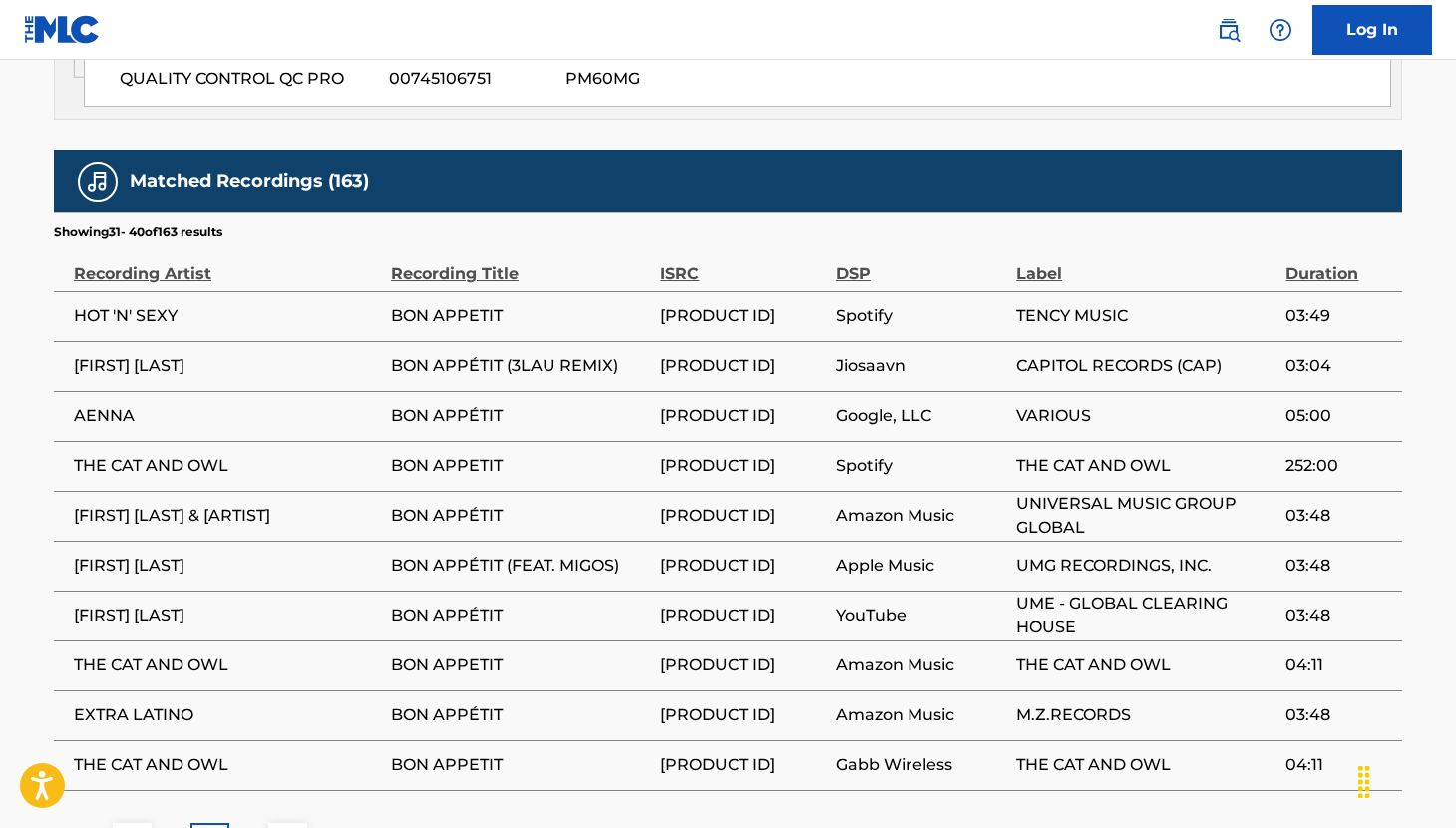 click on "5" at bounding box center [248, 842] 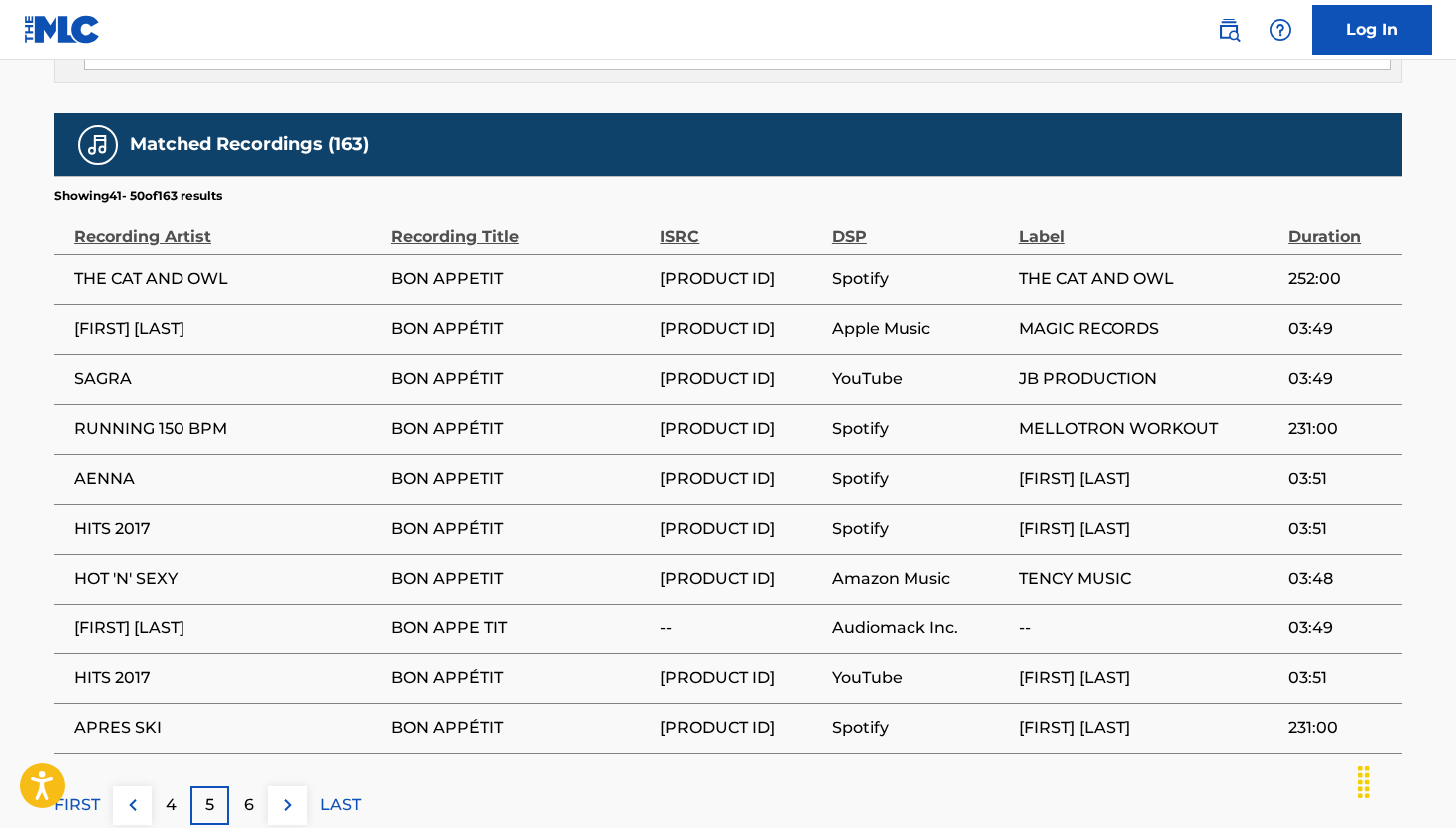 scroll, scrollTop: 3659, scrollLeft: 0, axis: vertical 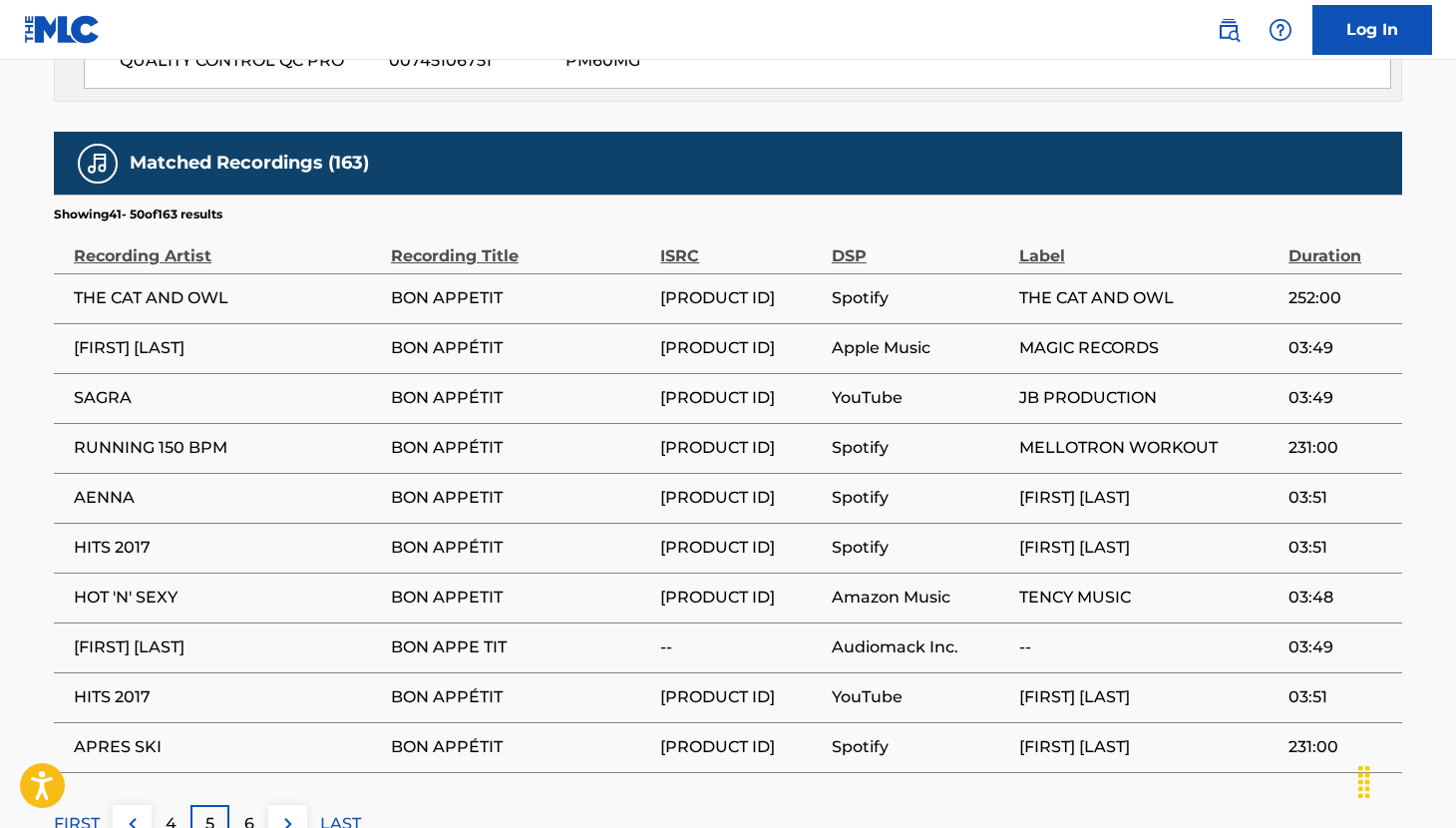 click on "6" at bounding box center (249, 824) 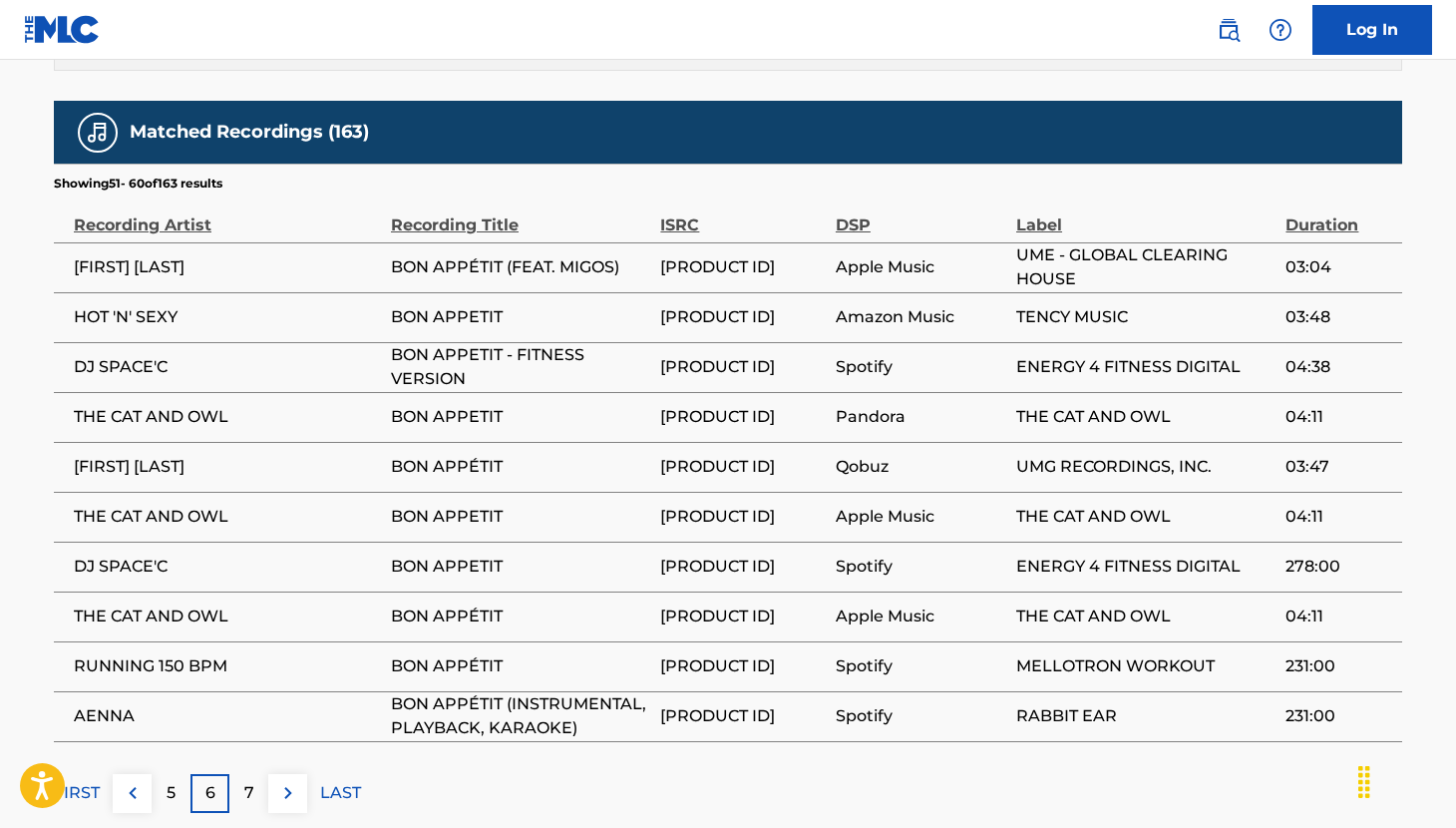 scroll, scrollTop: 3702, scrollLeft: 0, axis: vertical 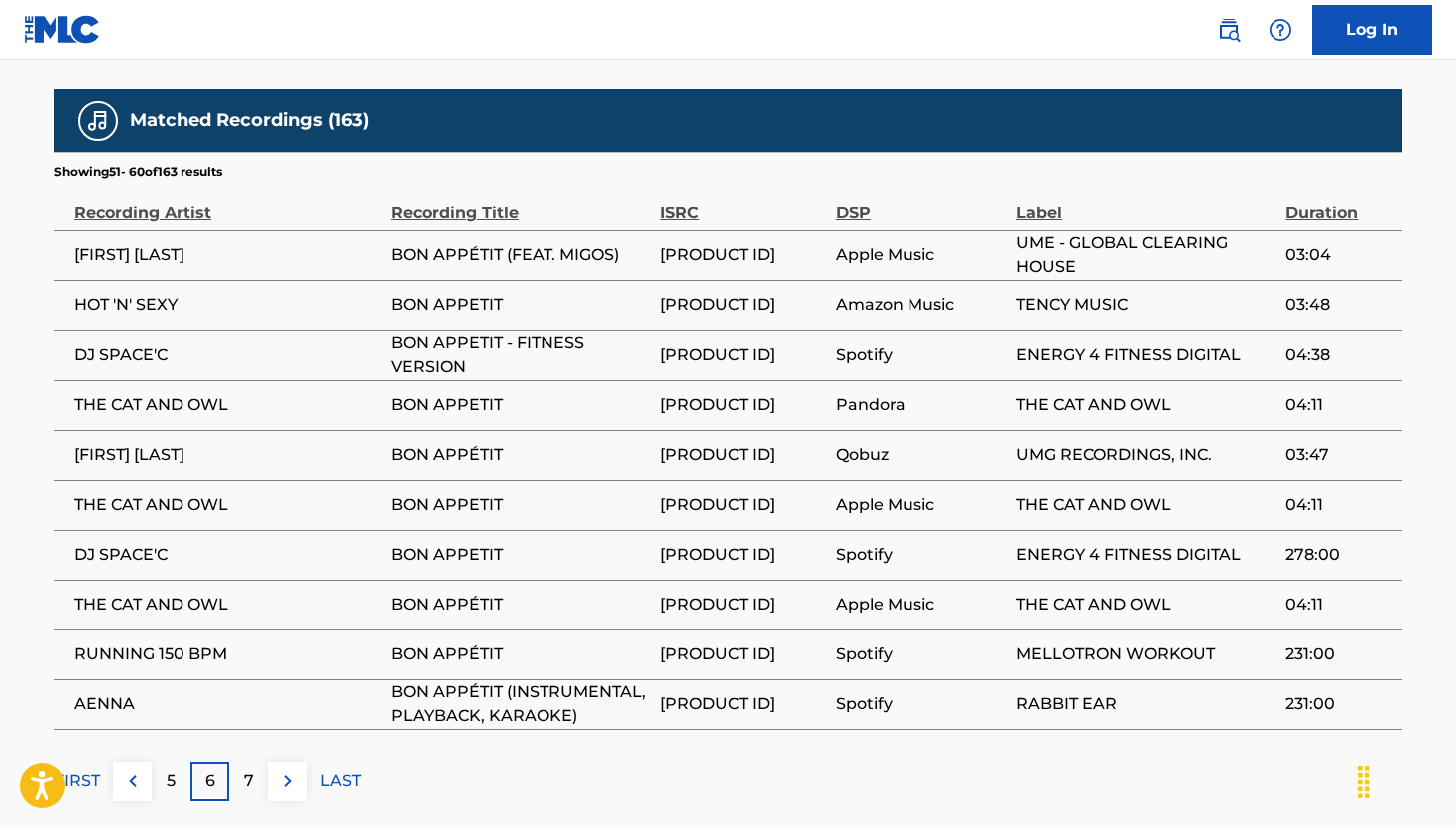 click on "7" at bounding box center (249, 781) 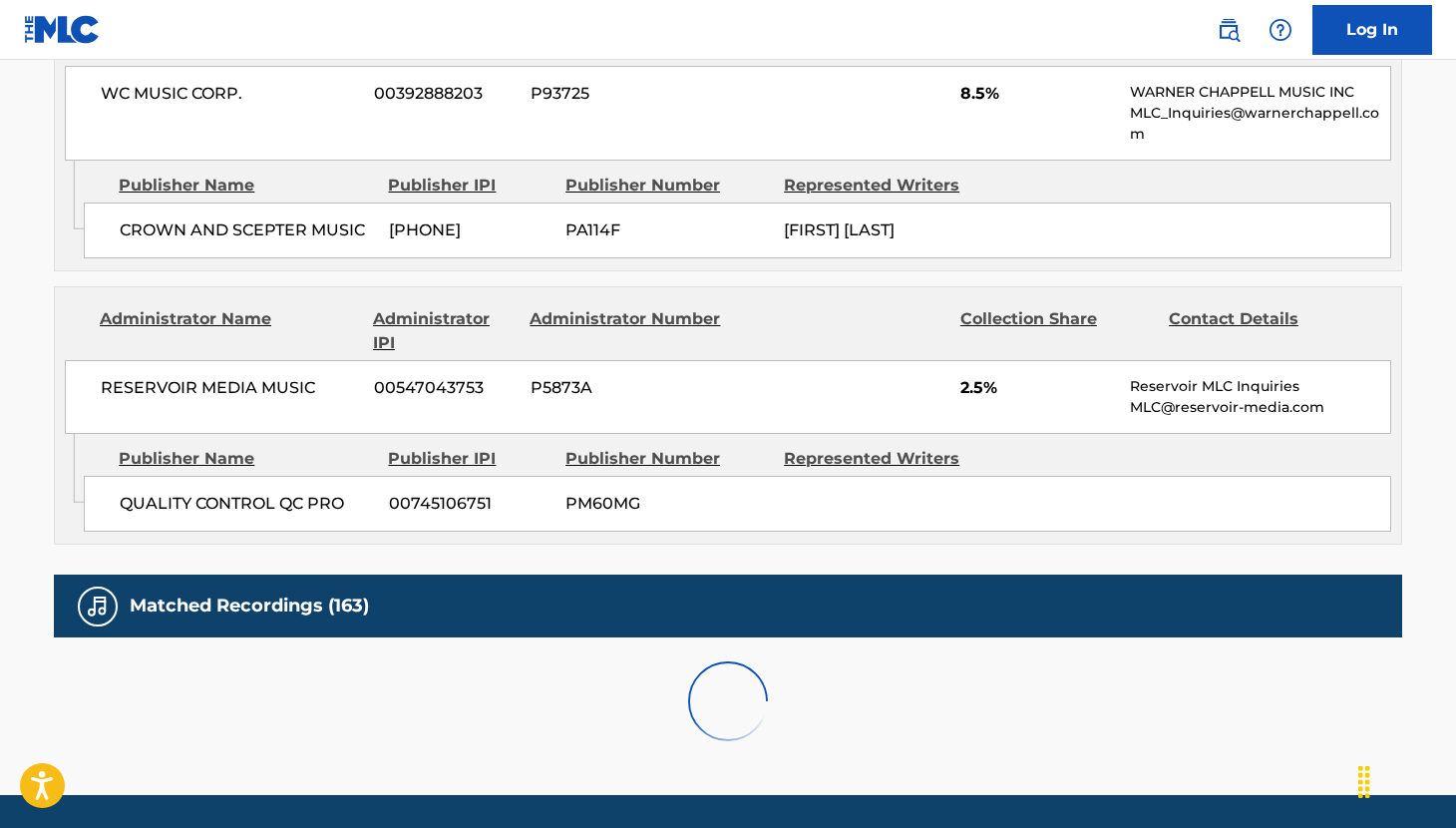 scroll, scrollTop: 3702, scrollLeft: 0, axis: vertical 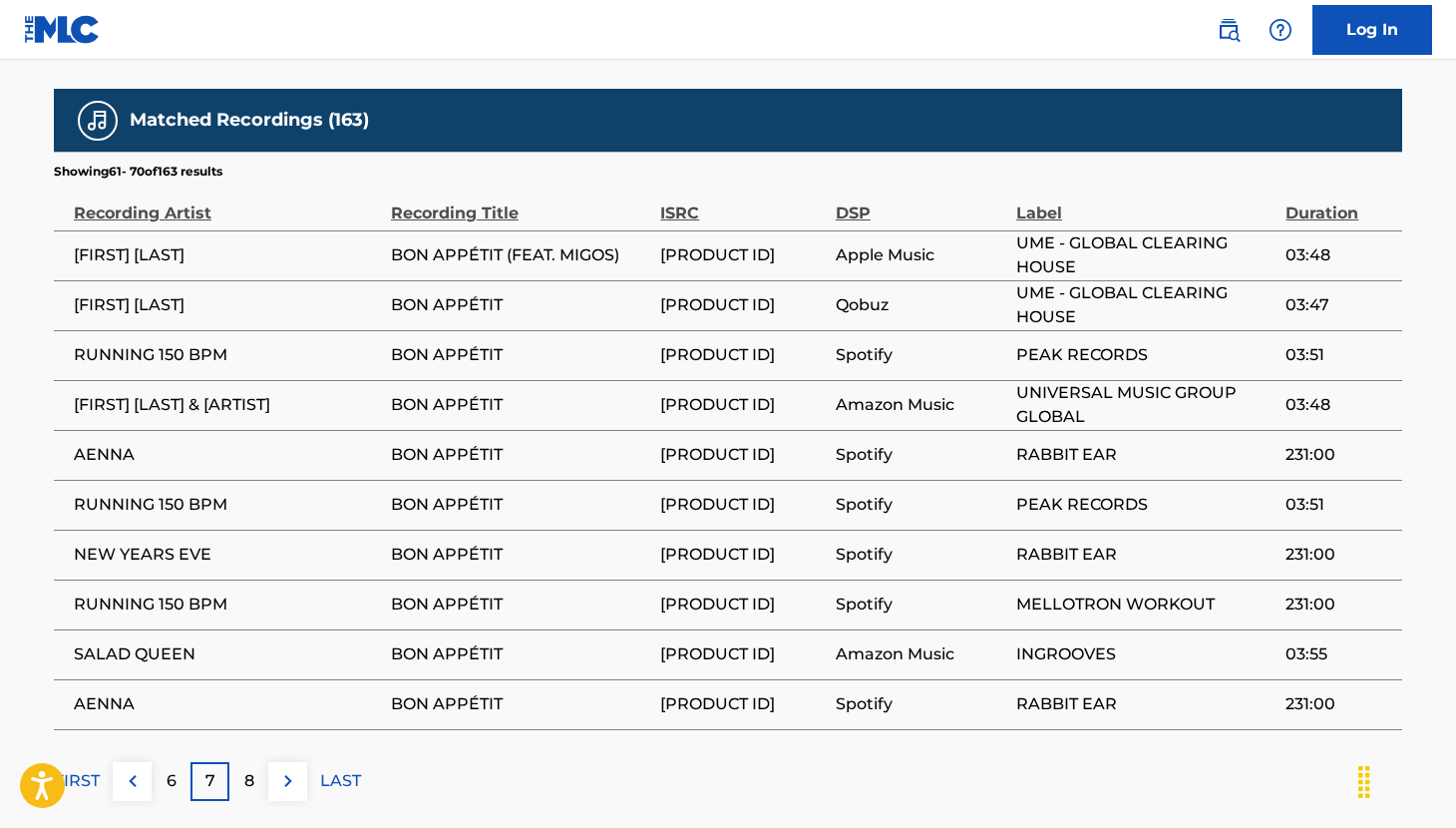 click on "8" at bounding box center (249, 781) 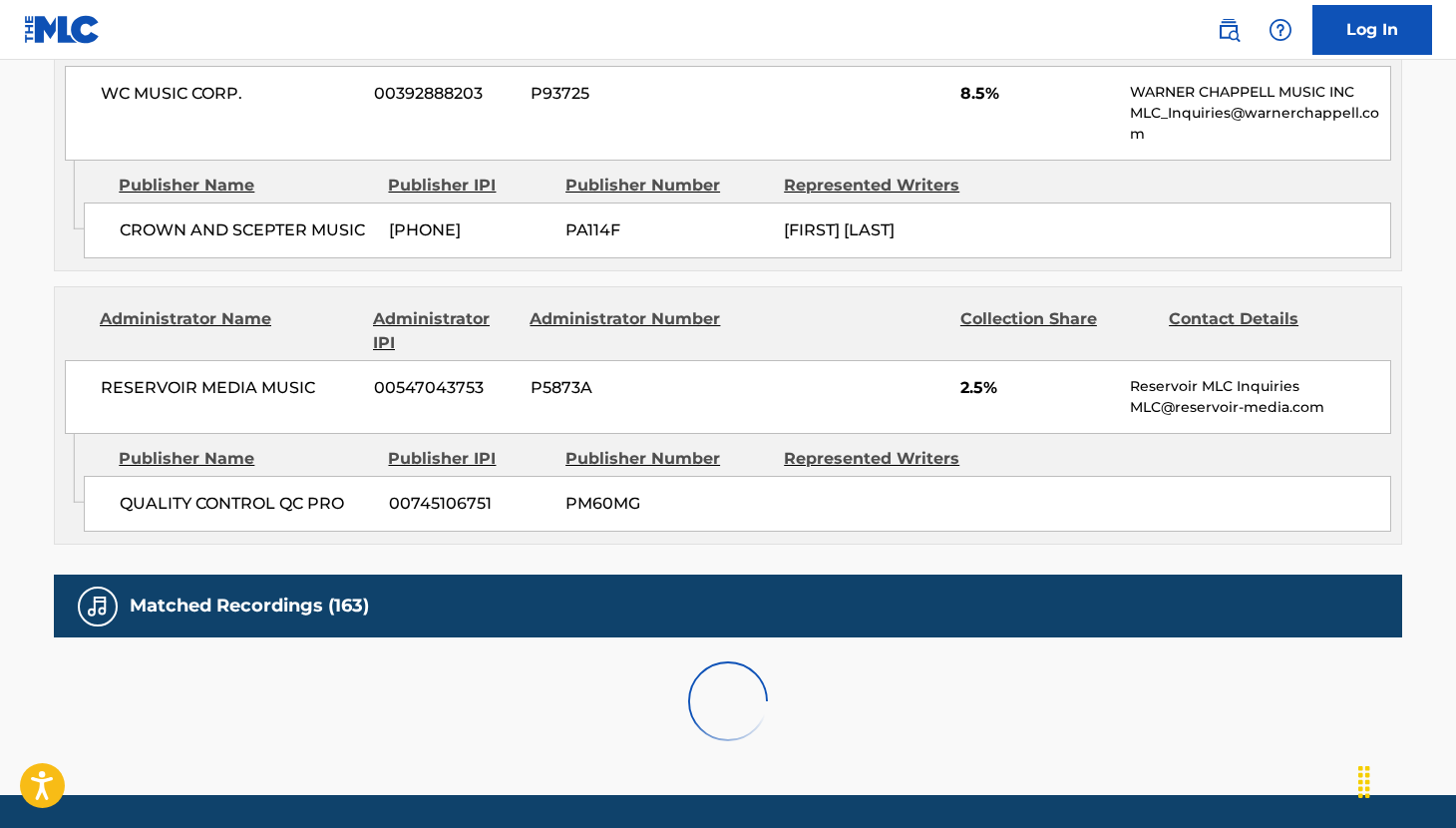 scroll, scrollTop: 3702, scrollLeft: 0, axis: vertical 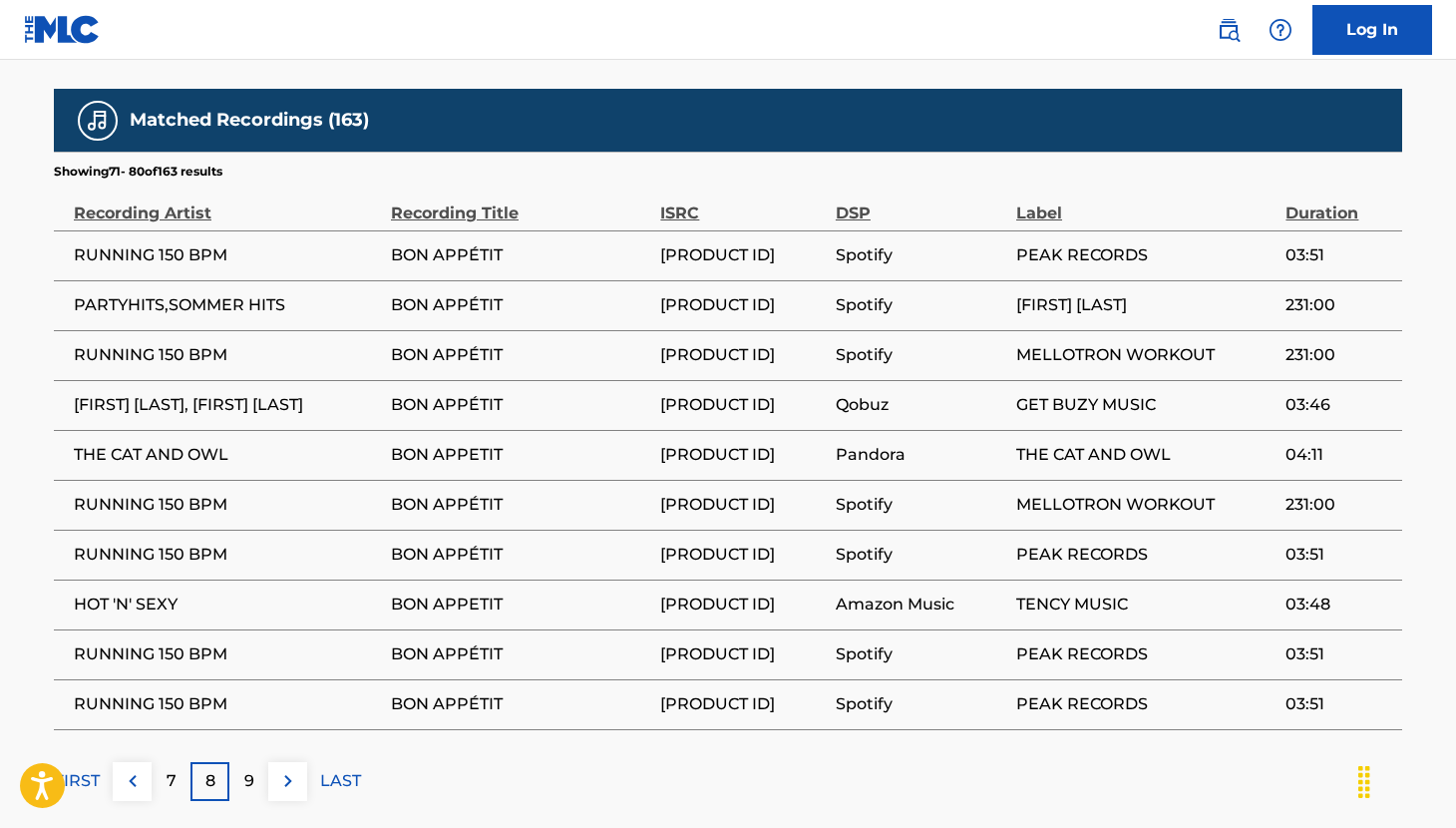 click on "9" at bounding box center (249, 781) 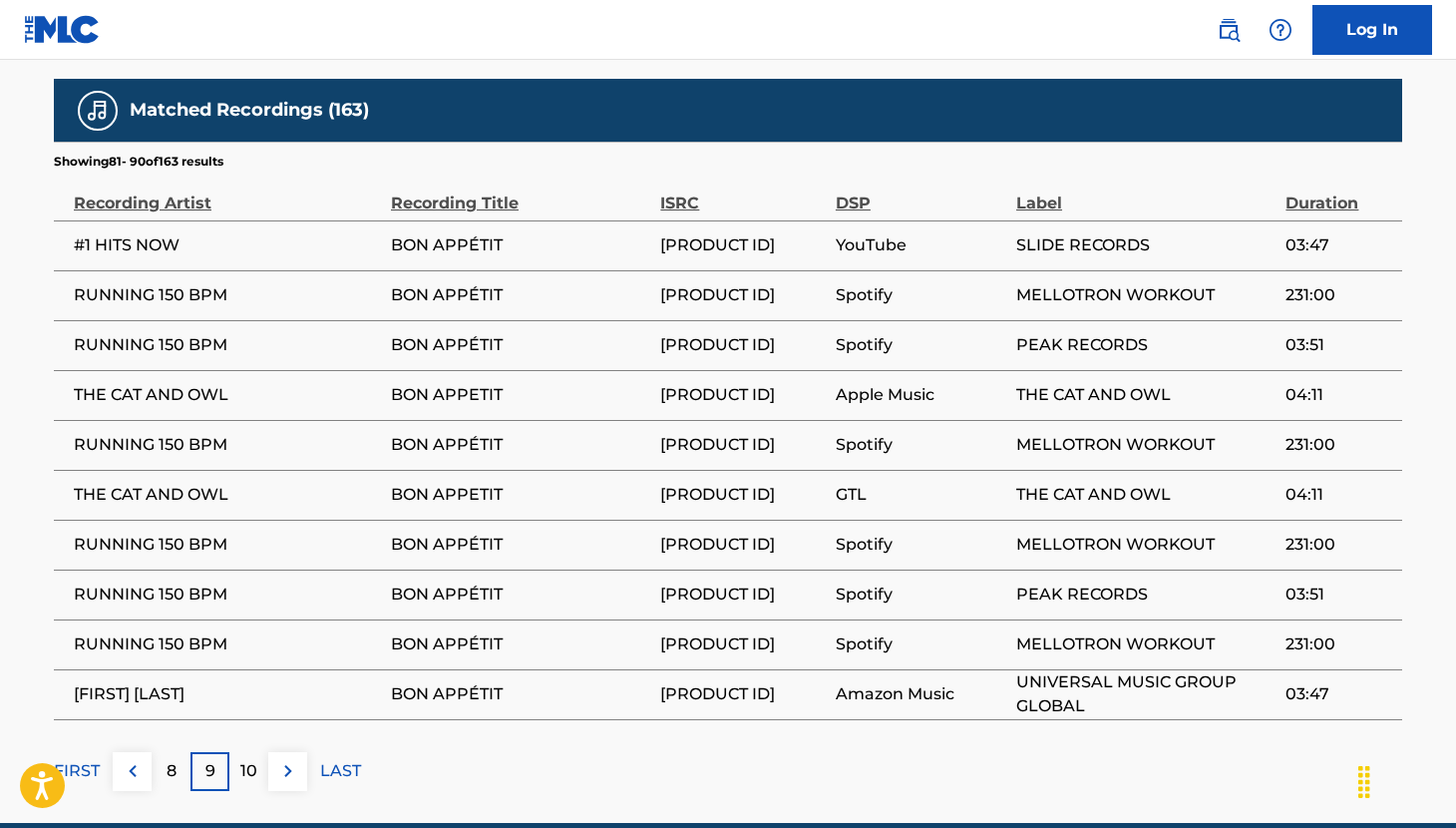 scroll, scrollTop: 3739, scrollLeft: 0, axis: vertical 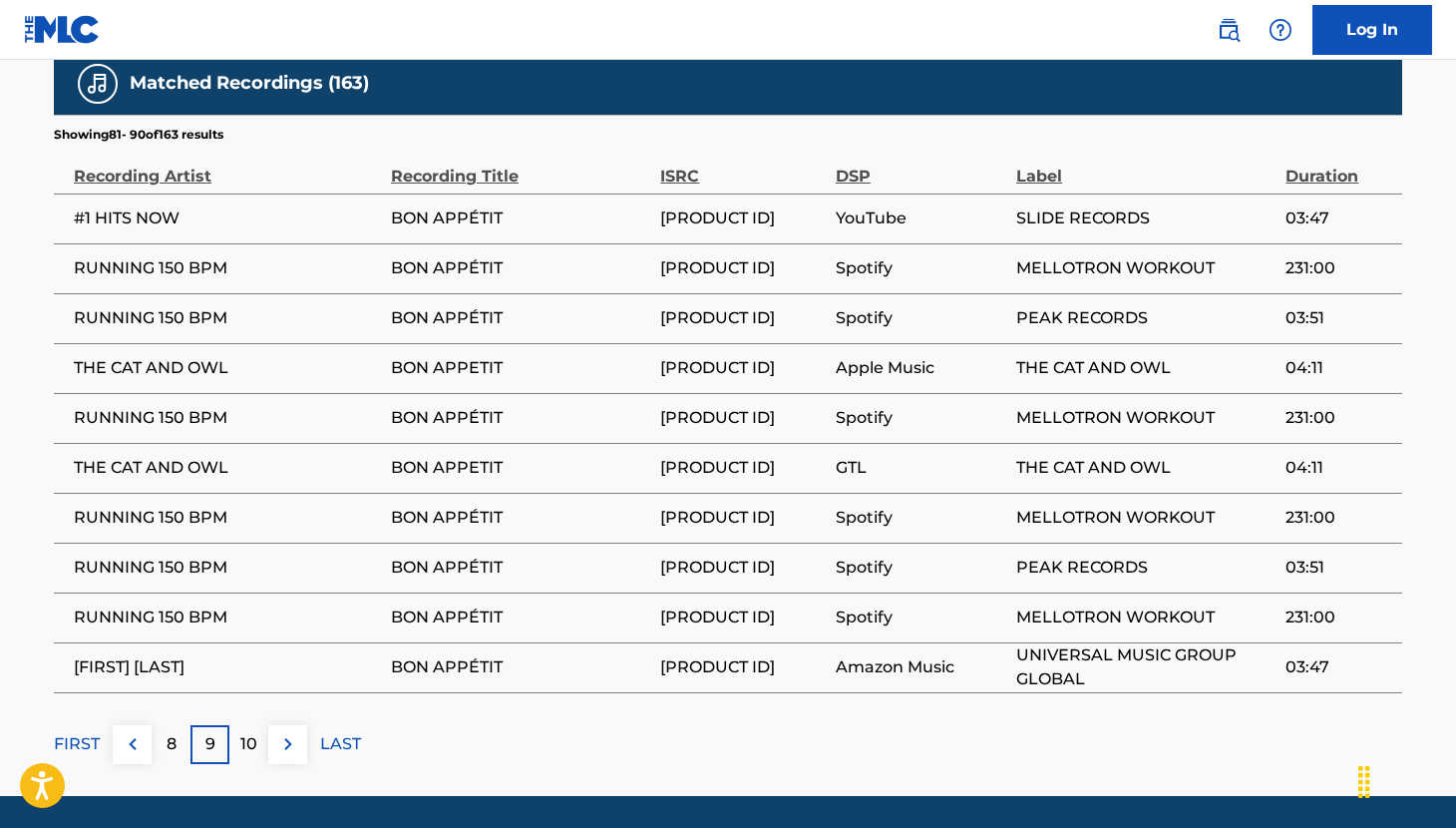 click on "10" at bounding box center (248, 744) 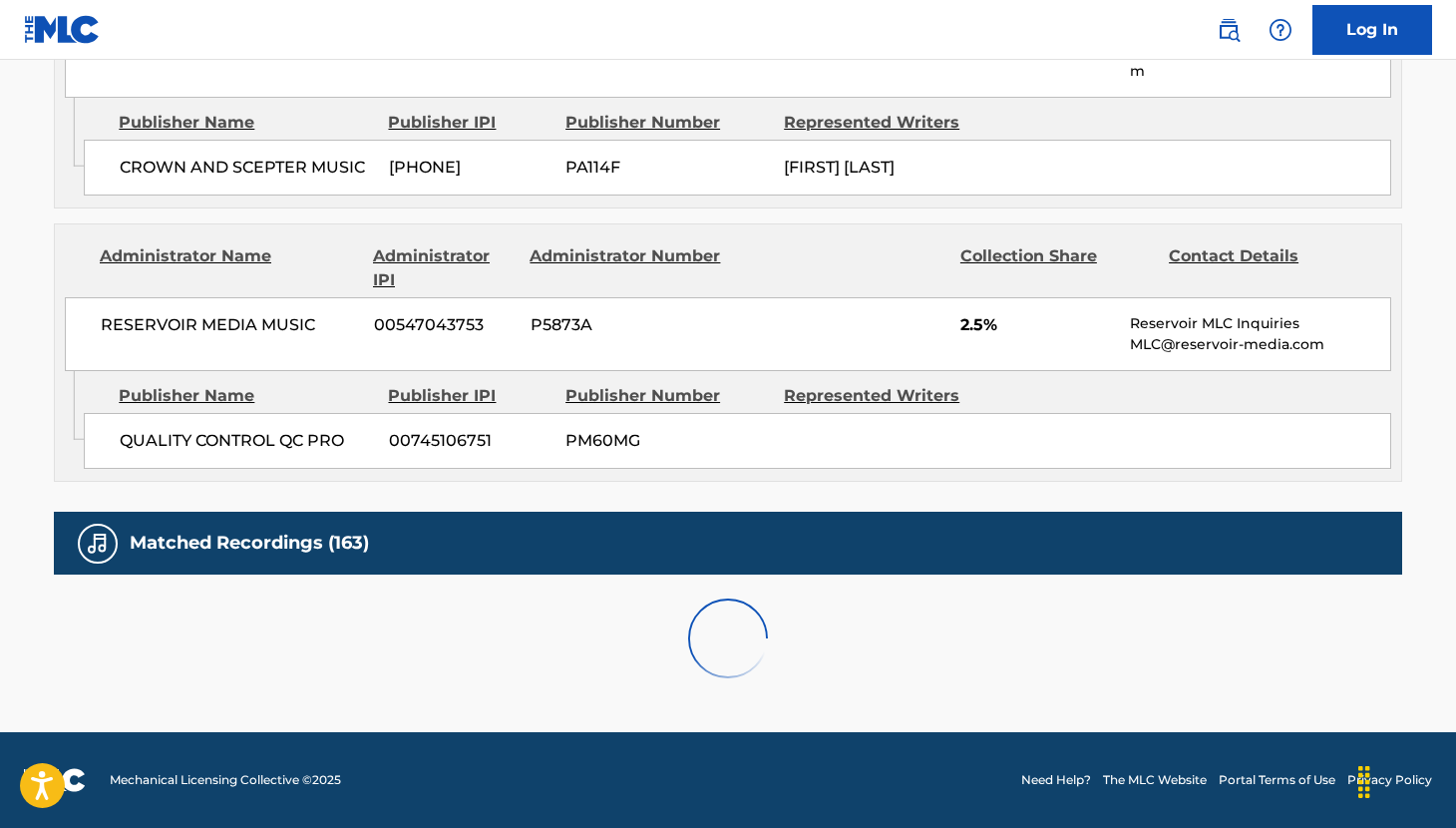 scroll, scrollTop: 3739, scrollLeft: 0, axis: vertical 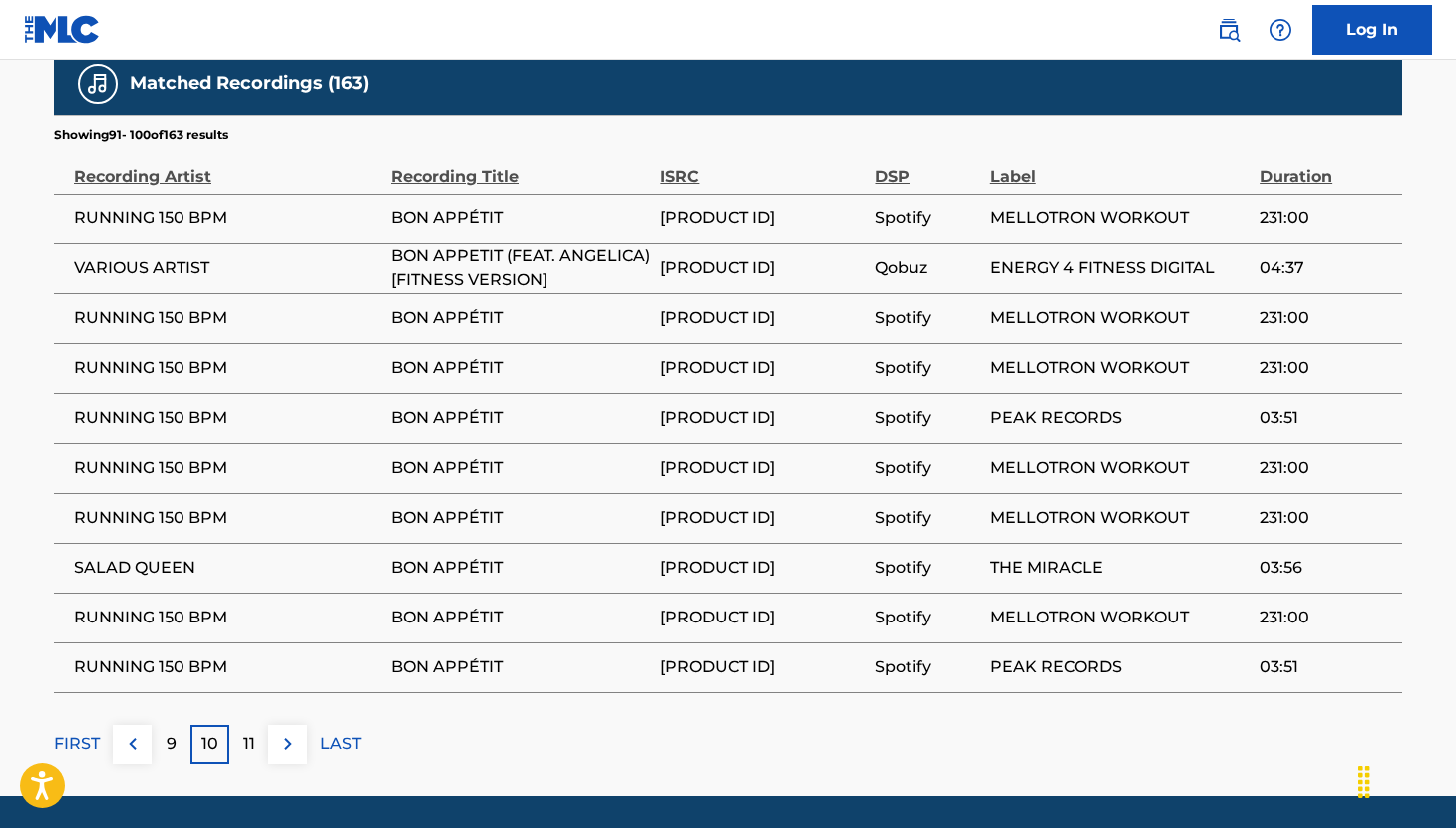 click on "11" at bounding box center (248, 744) 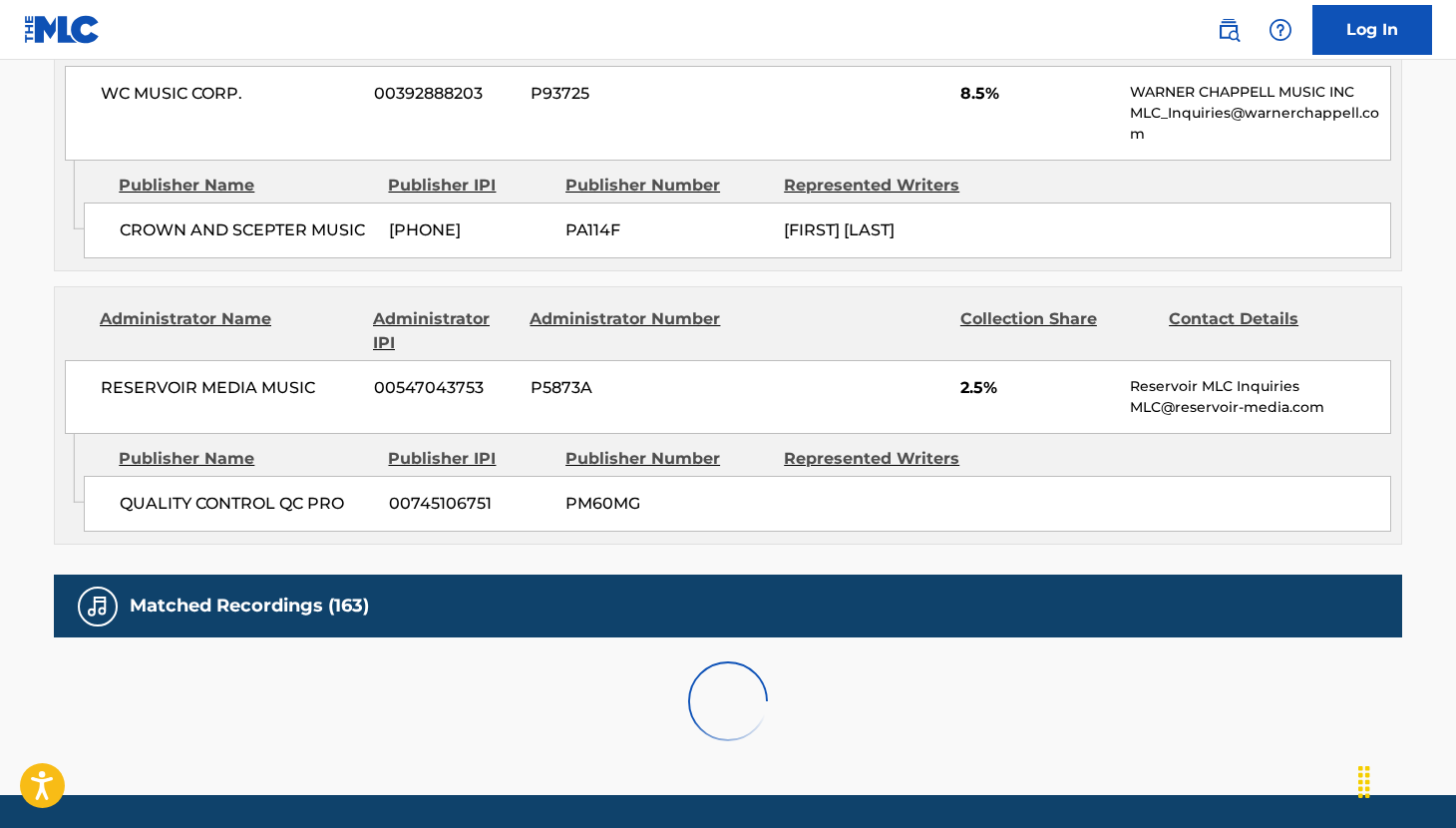 scroll, scrollTop: 3739, scrollLeft: 0, axis: vertical 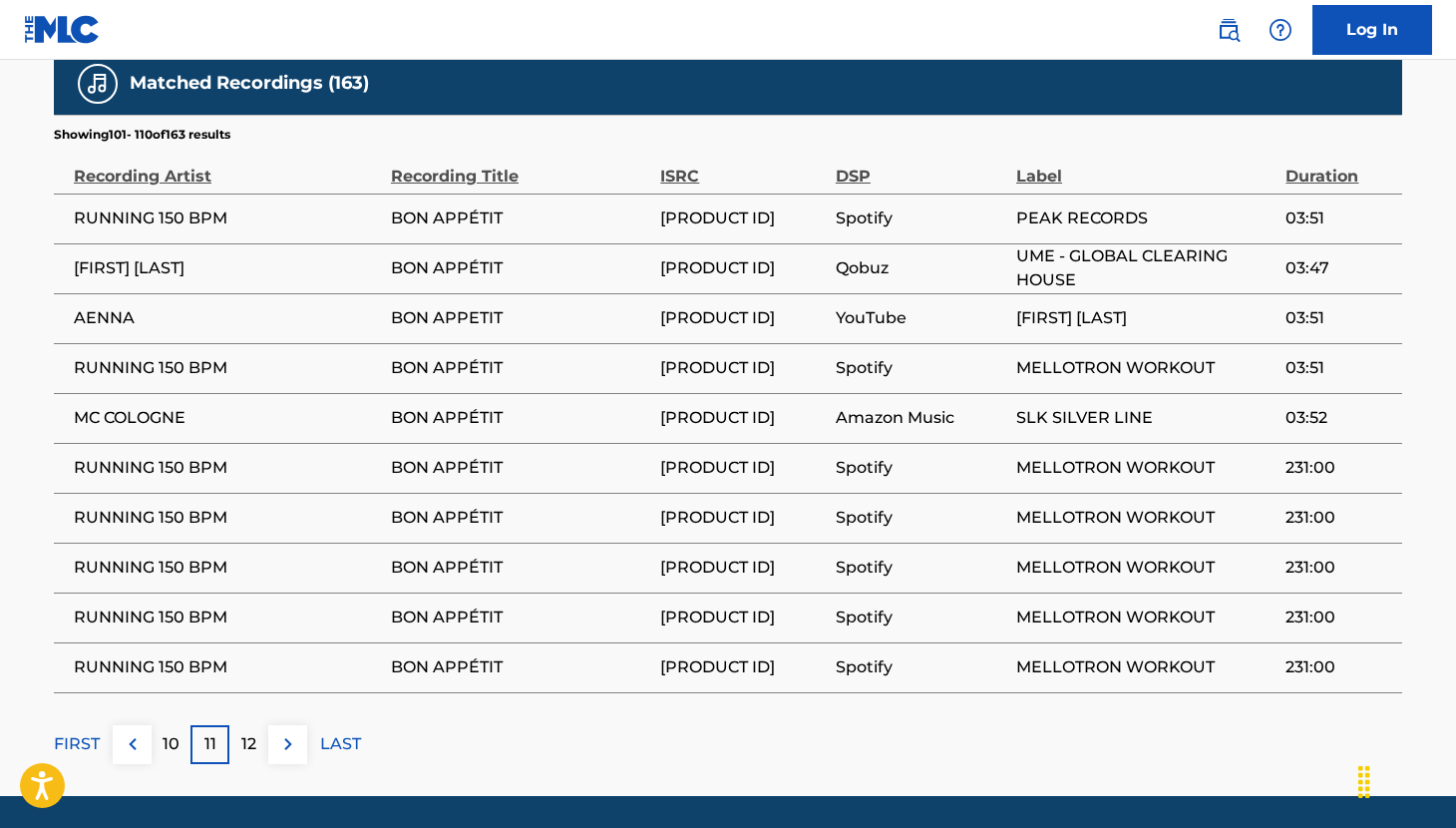 click on "12" at bounding box center [248, 744] 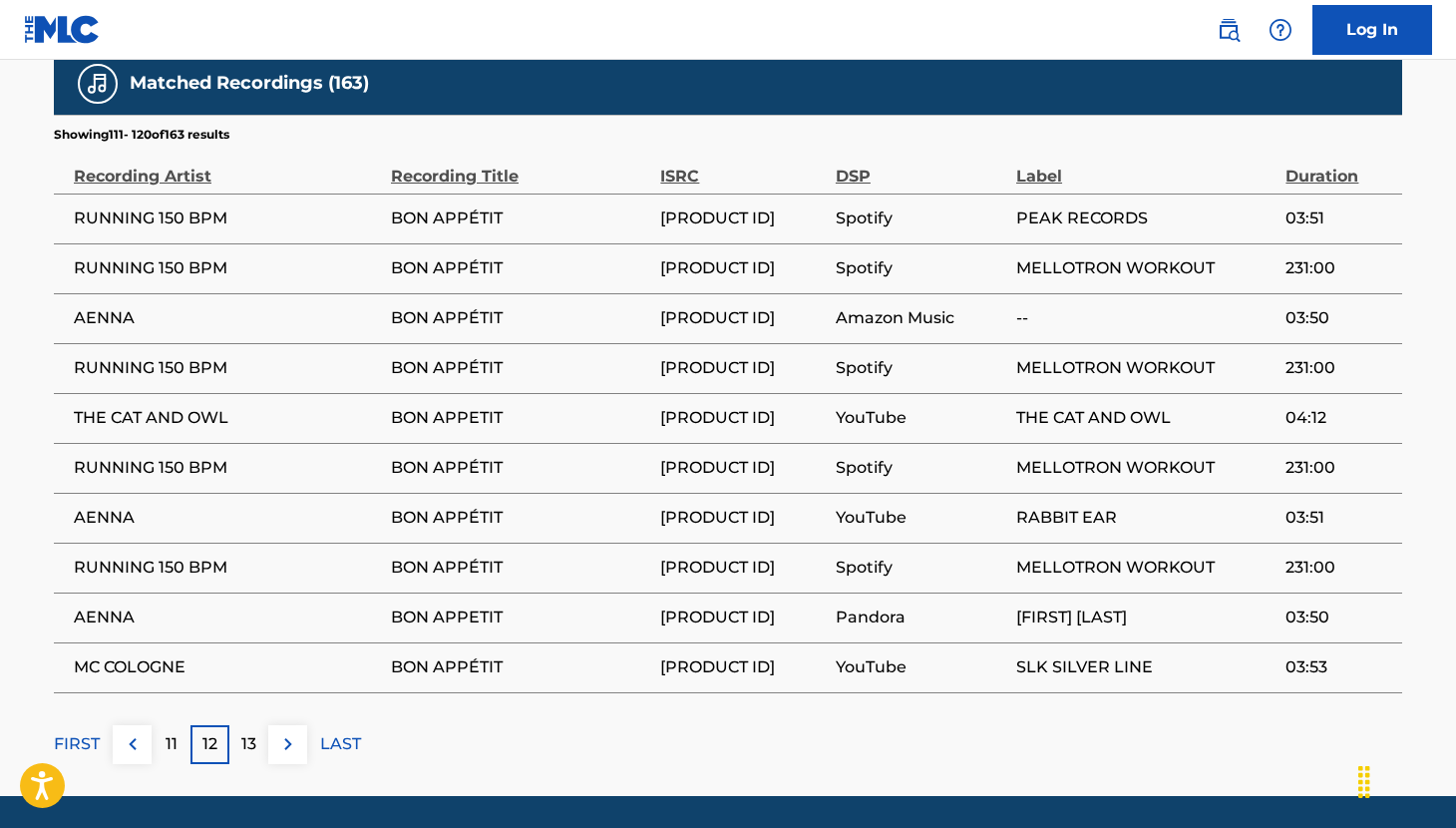 click on "13" at bounding box center [248, 744] 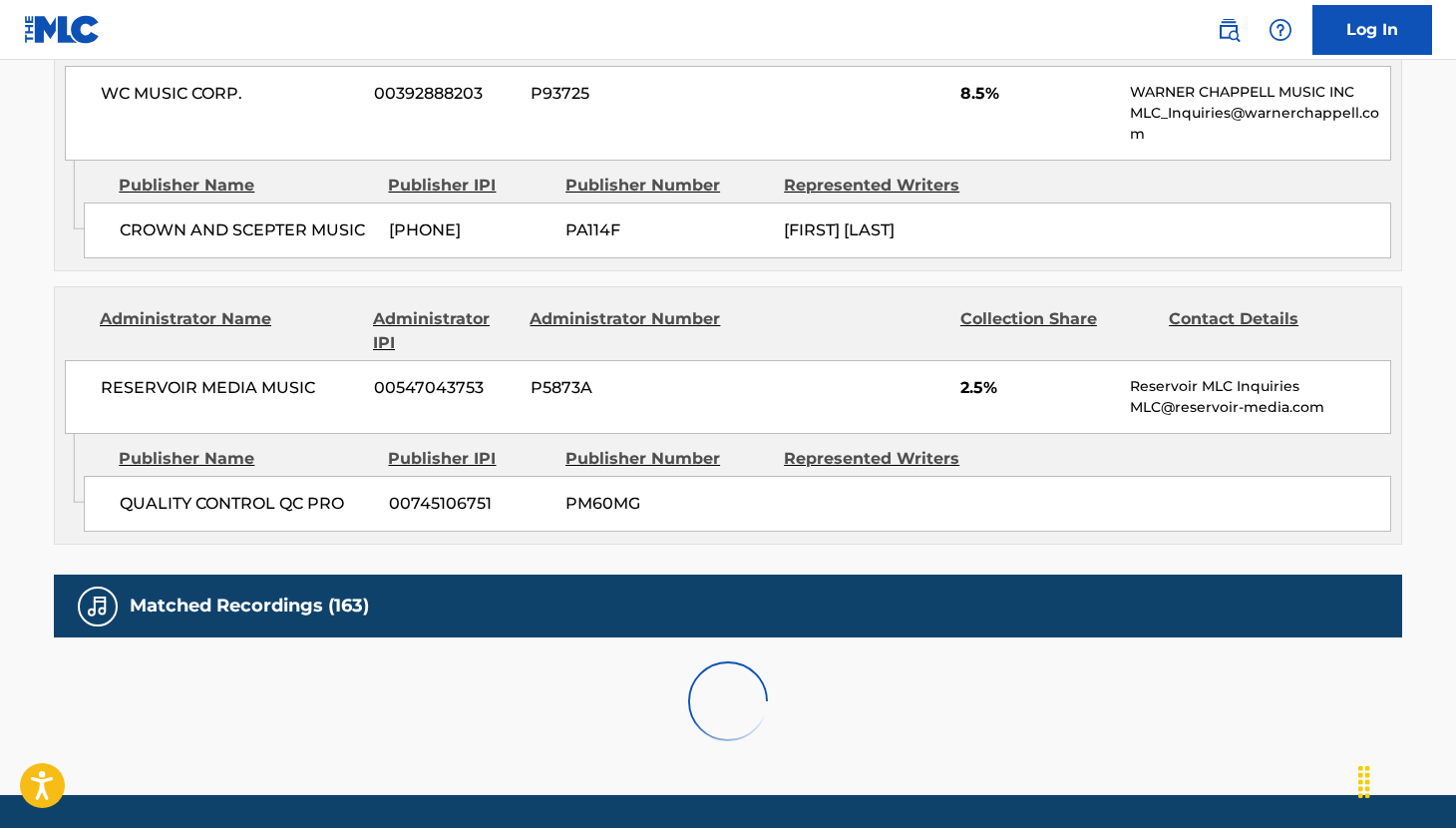 scroll, scrollTop: 3739, scrollLeft: 0, axis: vertical 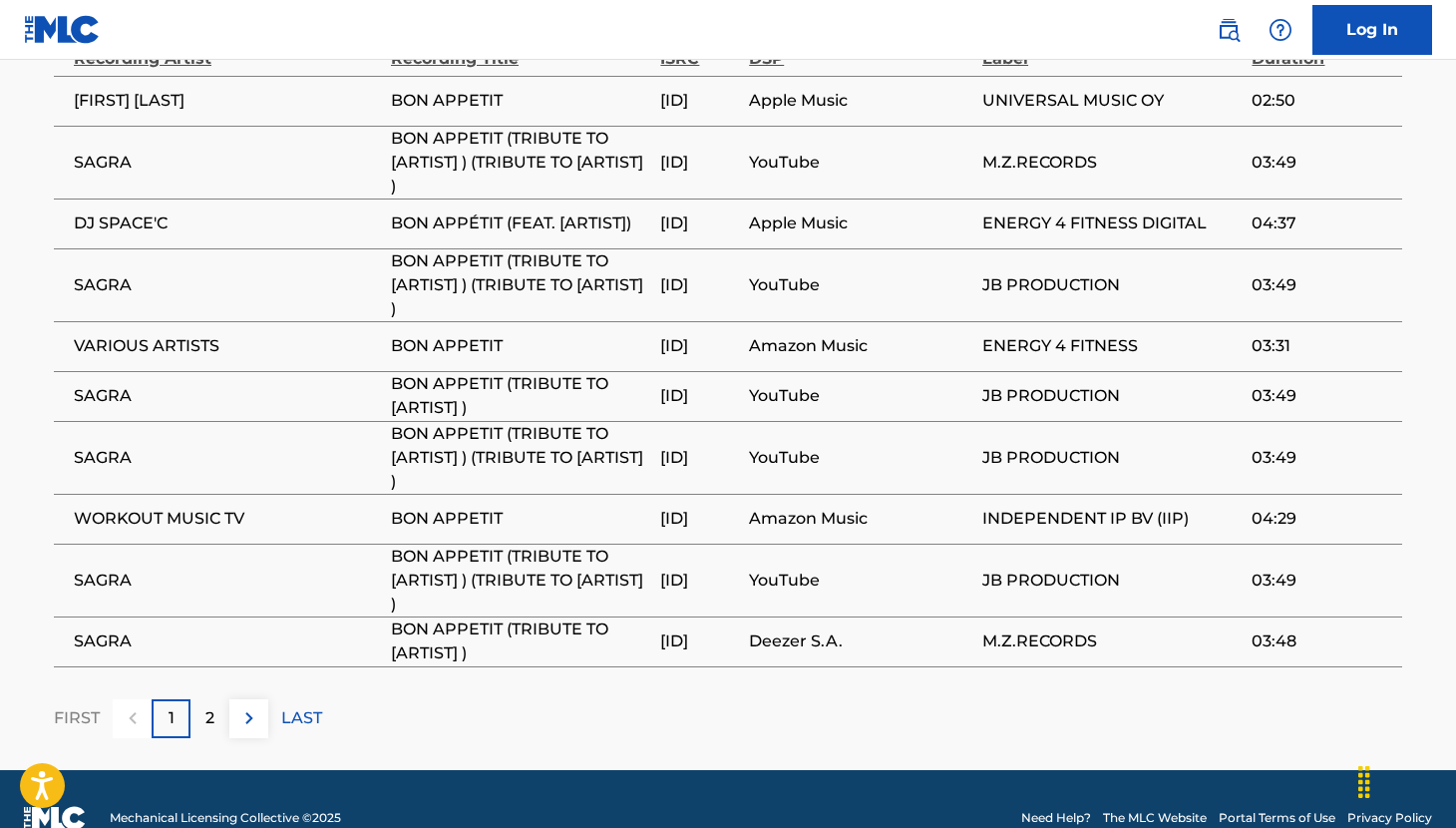 click on "2" at bounding box center (209, 718) 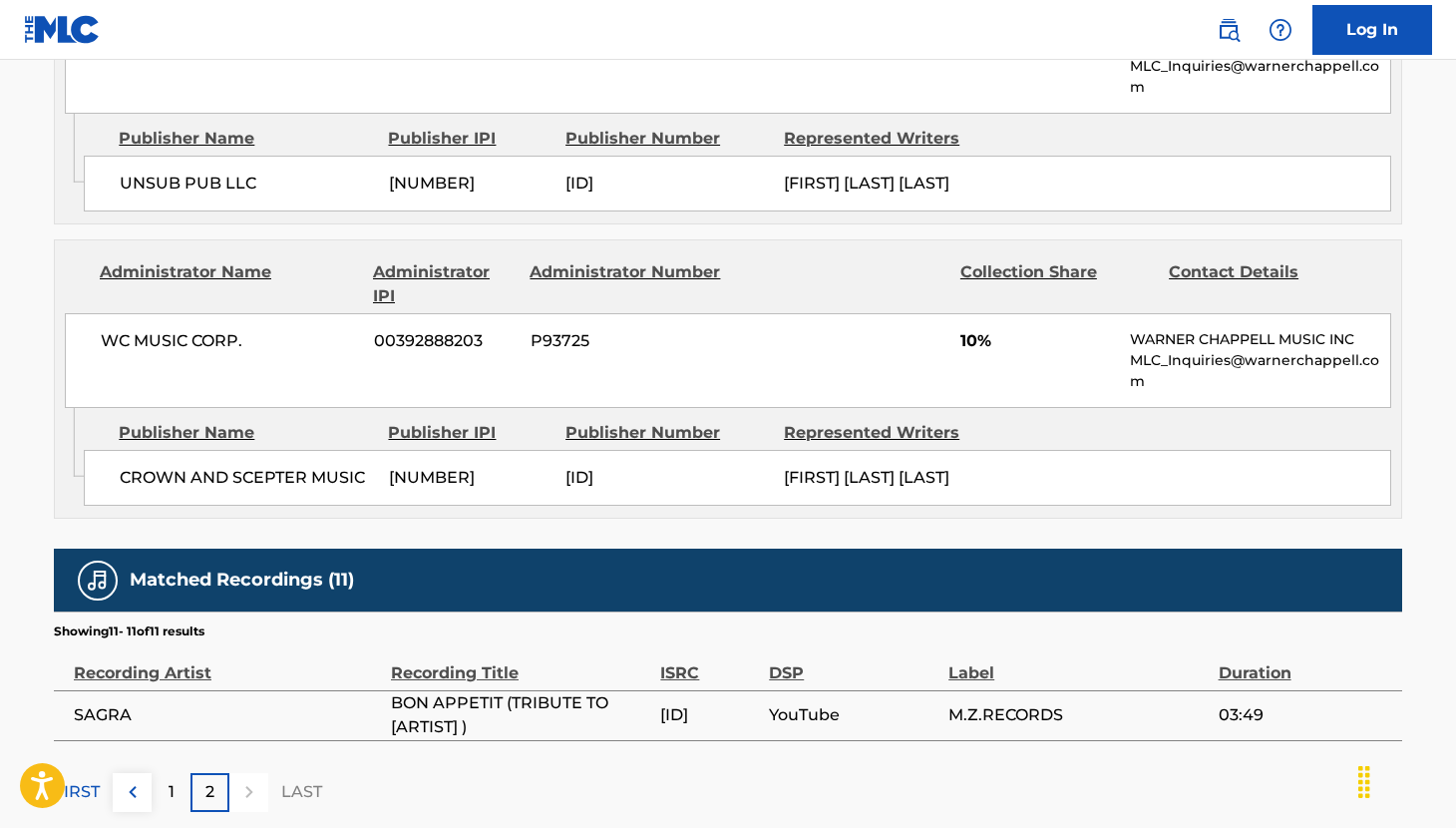 scroll, scrollTop: 2548, scrollLeft: 0, axis: vertical 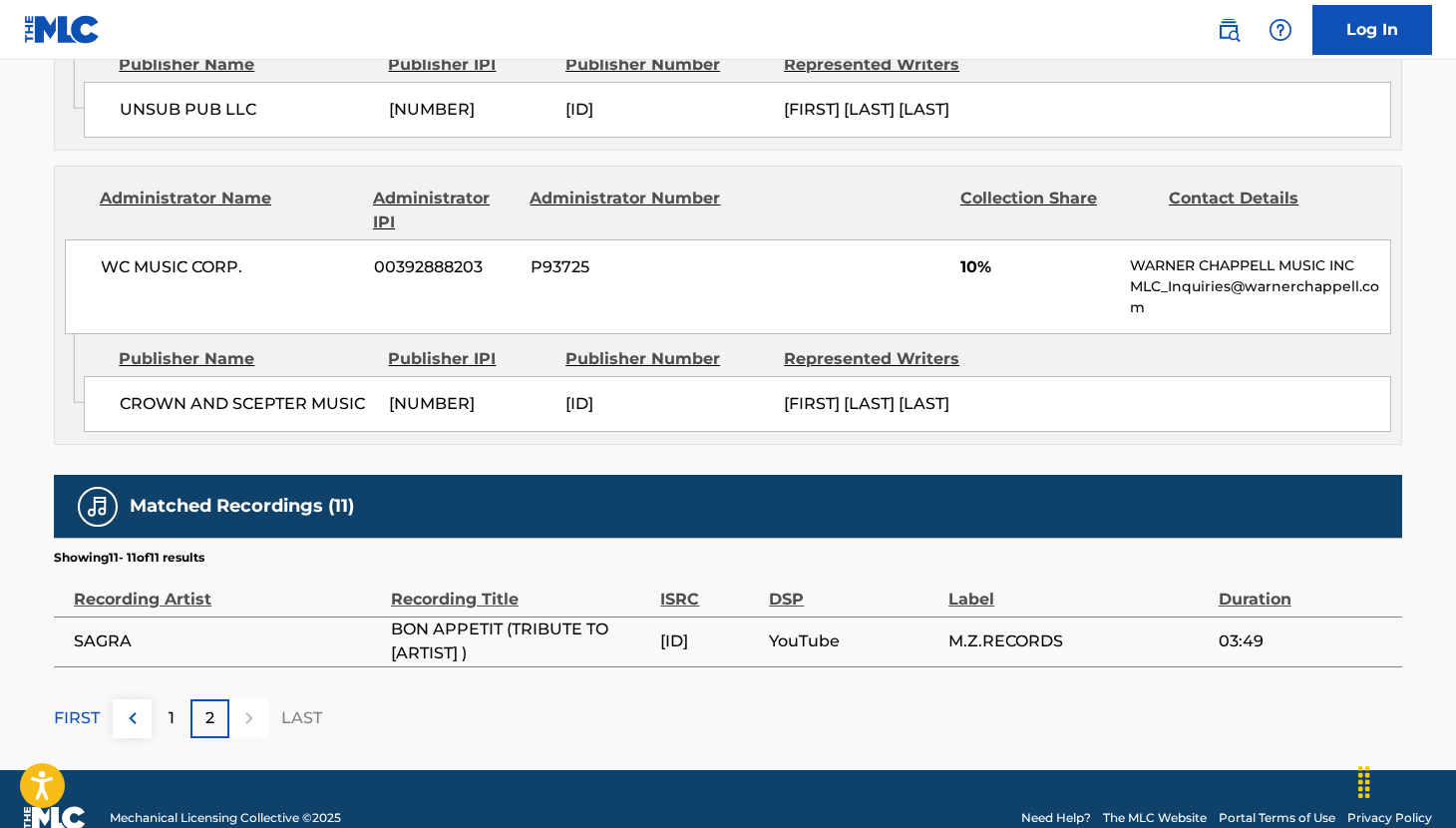 click on "1" at bounding box center [171, 718] 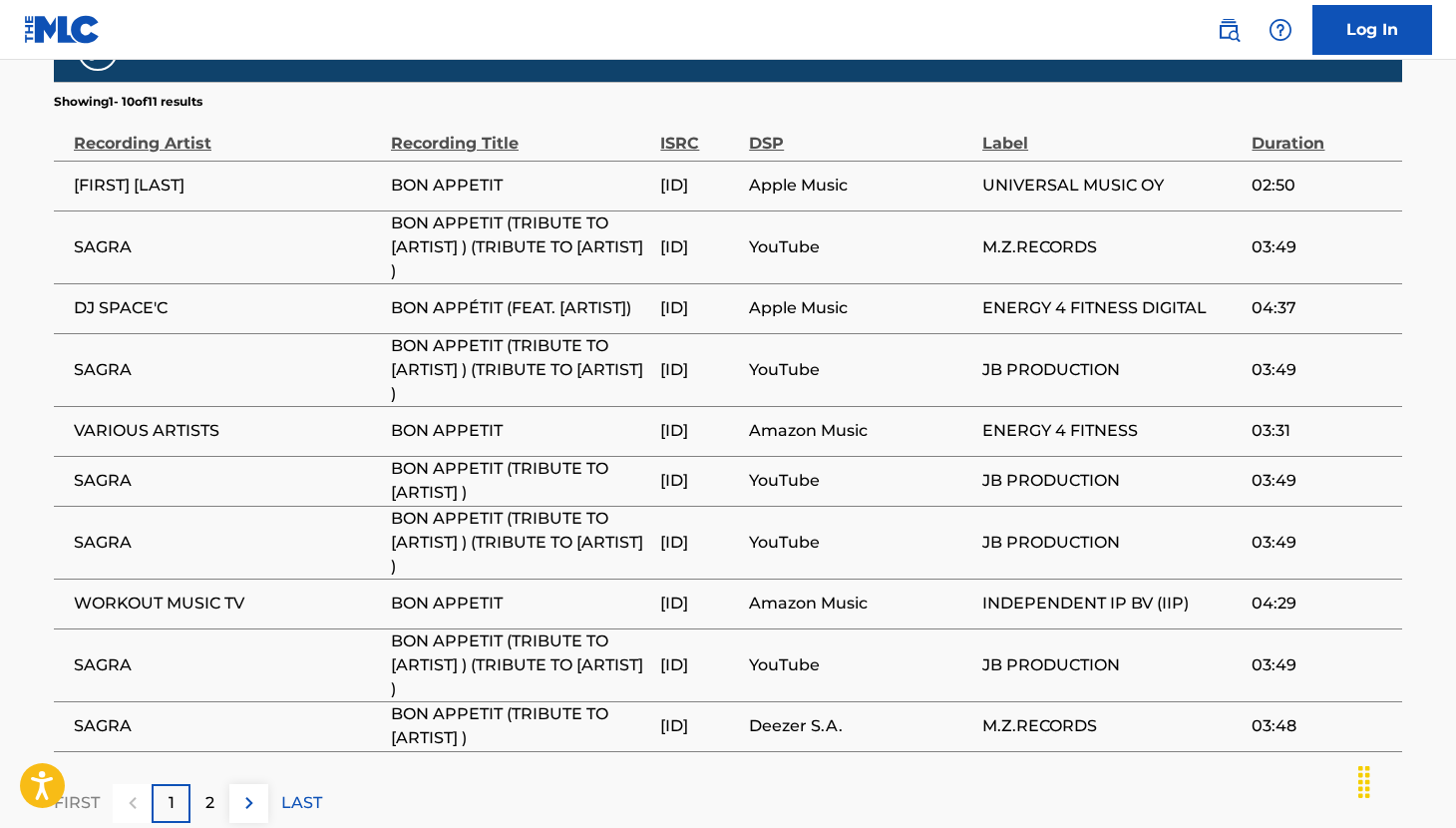 scroll, scrollTop: 3002, scrollLeft: 0, axis: vertical 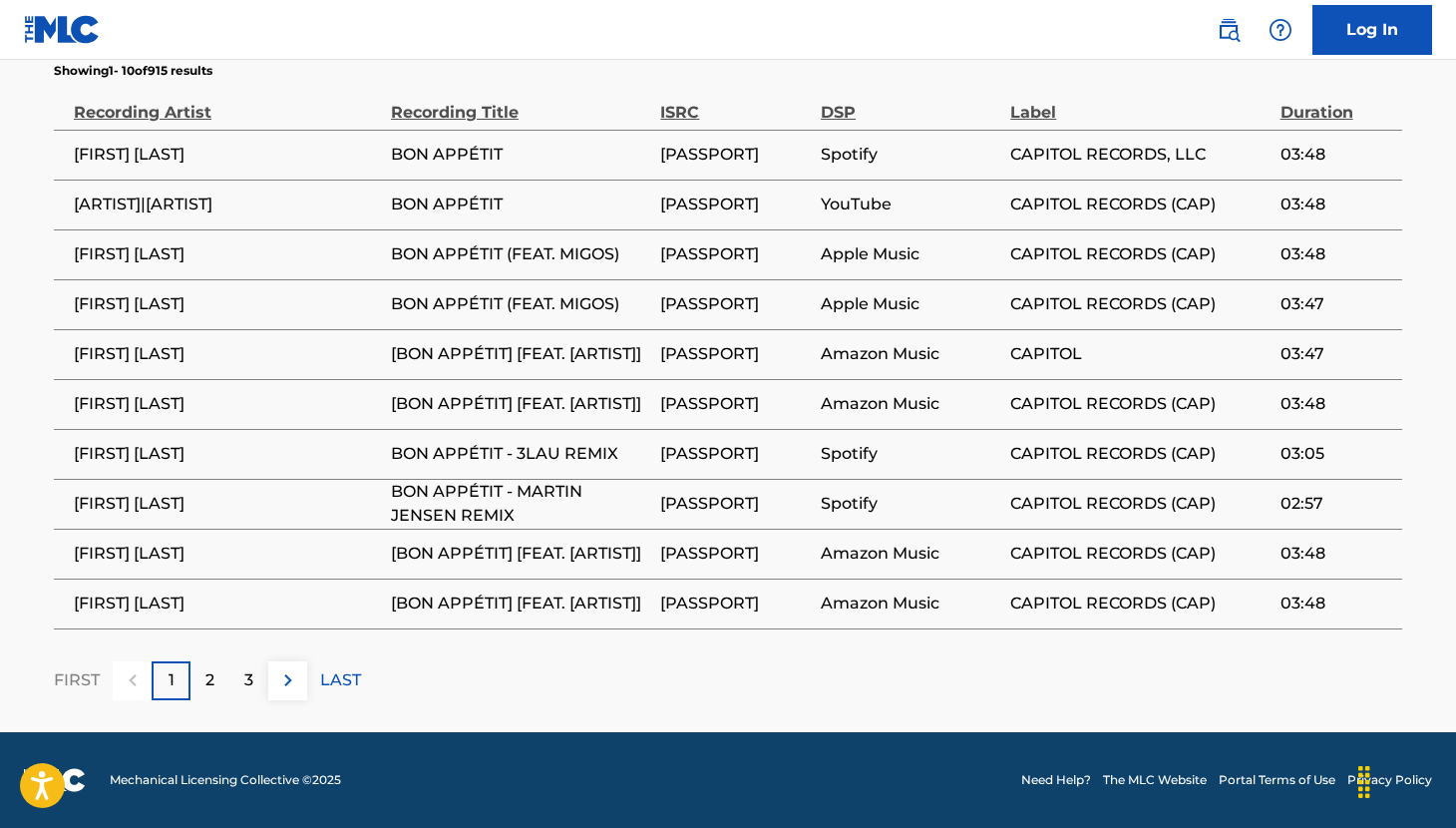 click on "2" at bounding box center (209, 680) 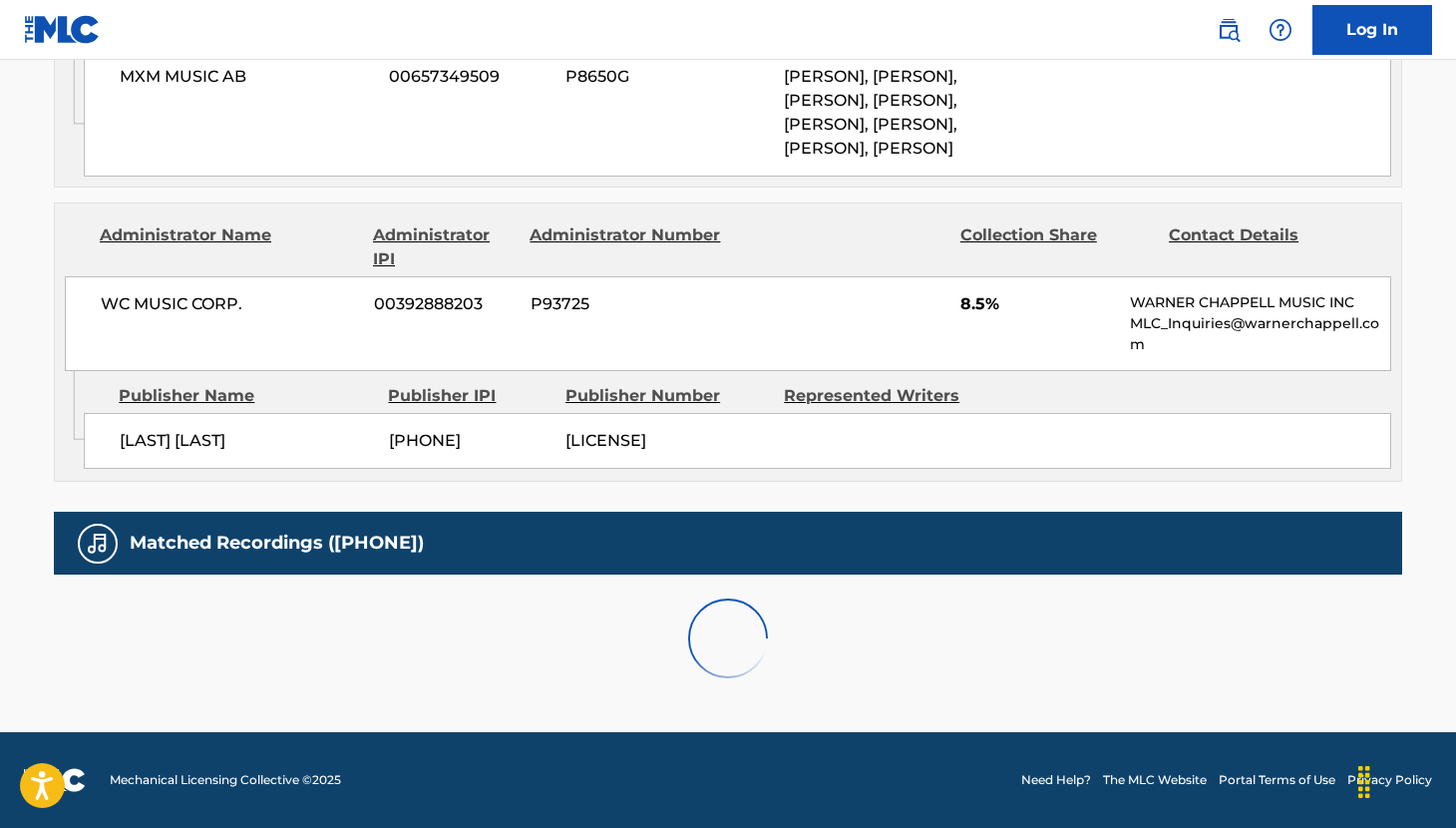 scroll, scrollTop: 5298, scrollLeft: 0, axis: vertical 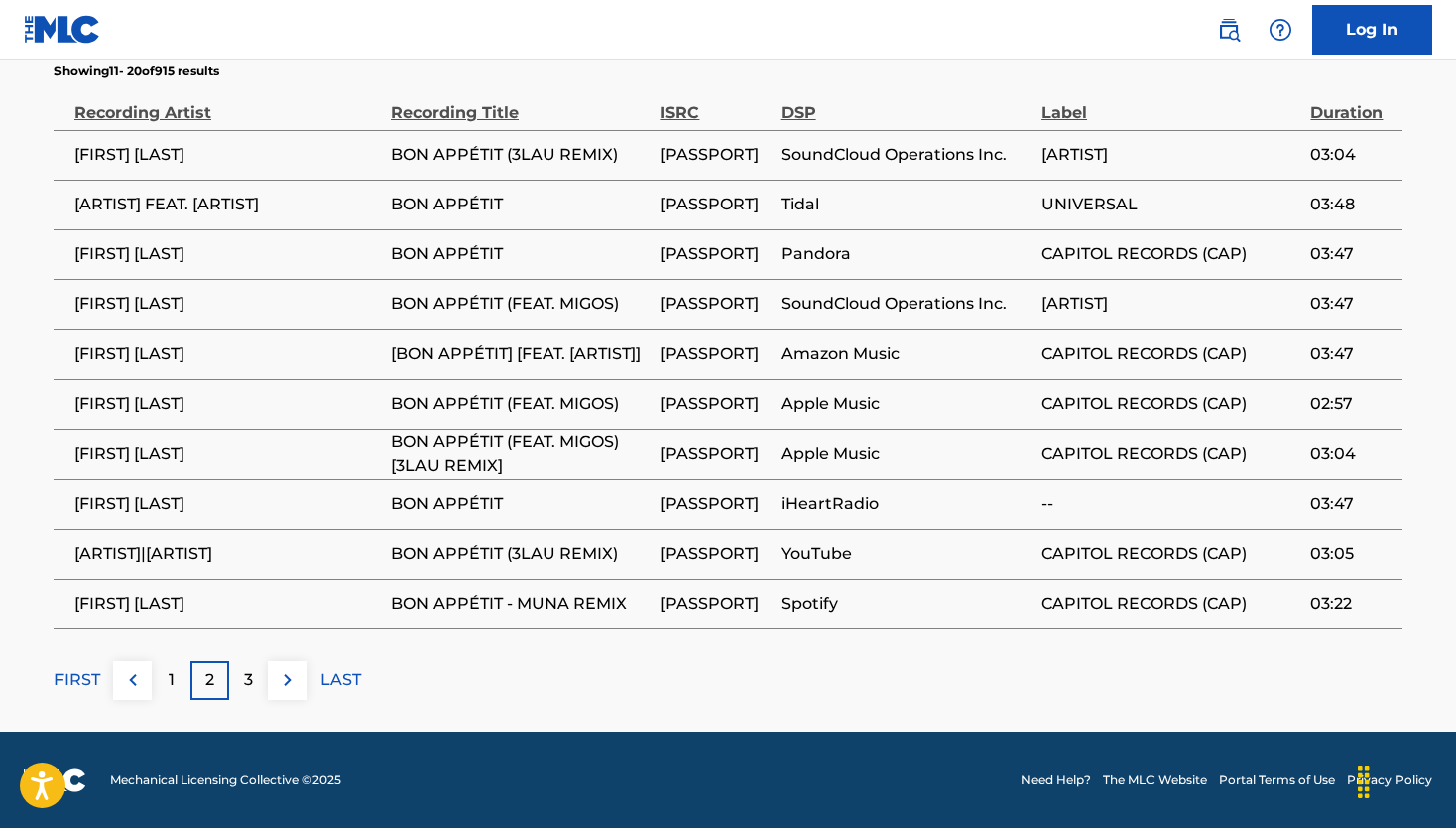 click on "3" at bounding box center [248, 680] 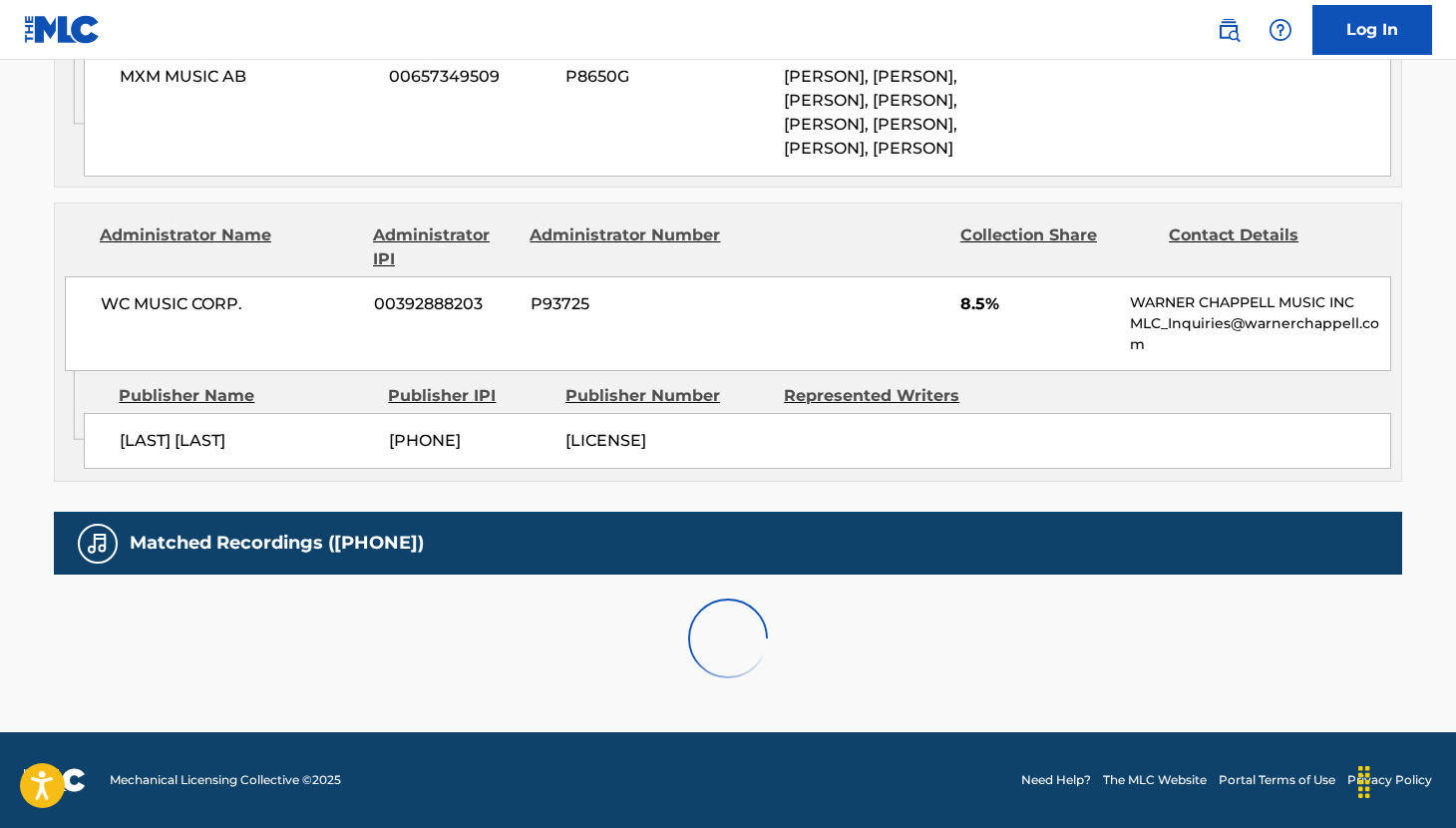 scroll, scrollTop: 5298, scrollLeft: 0, axis: vertical 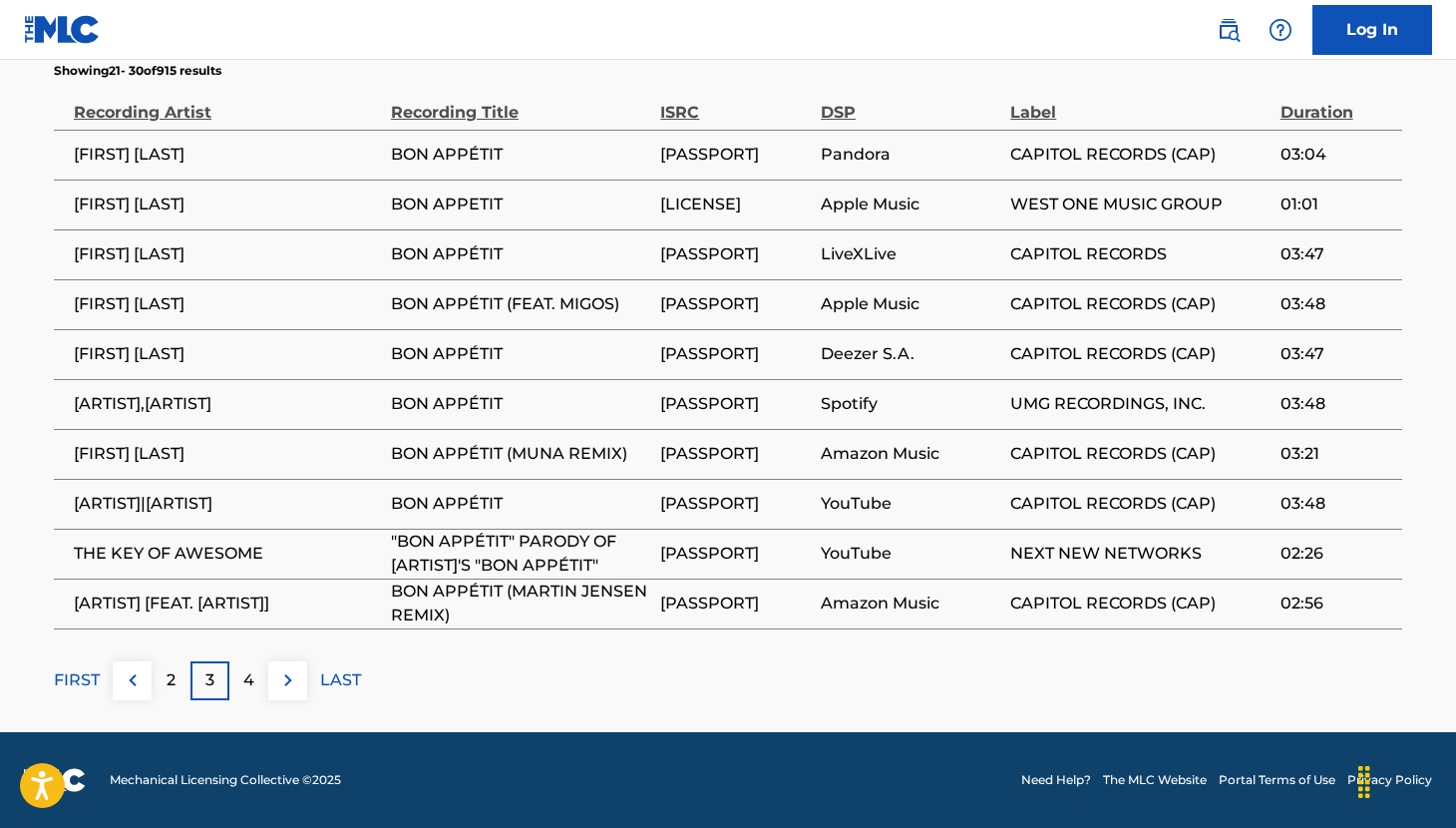 click on "2" at bounding box center [171, 680] 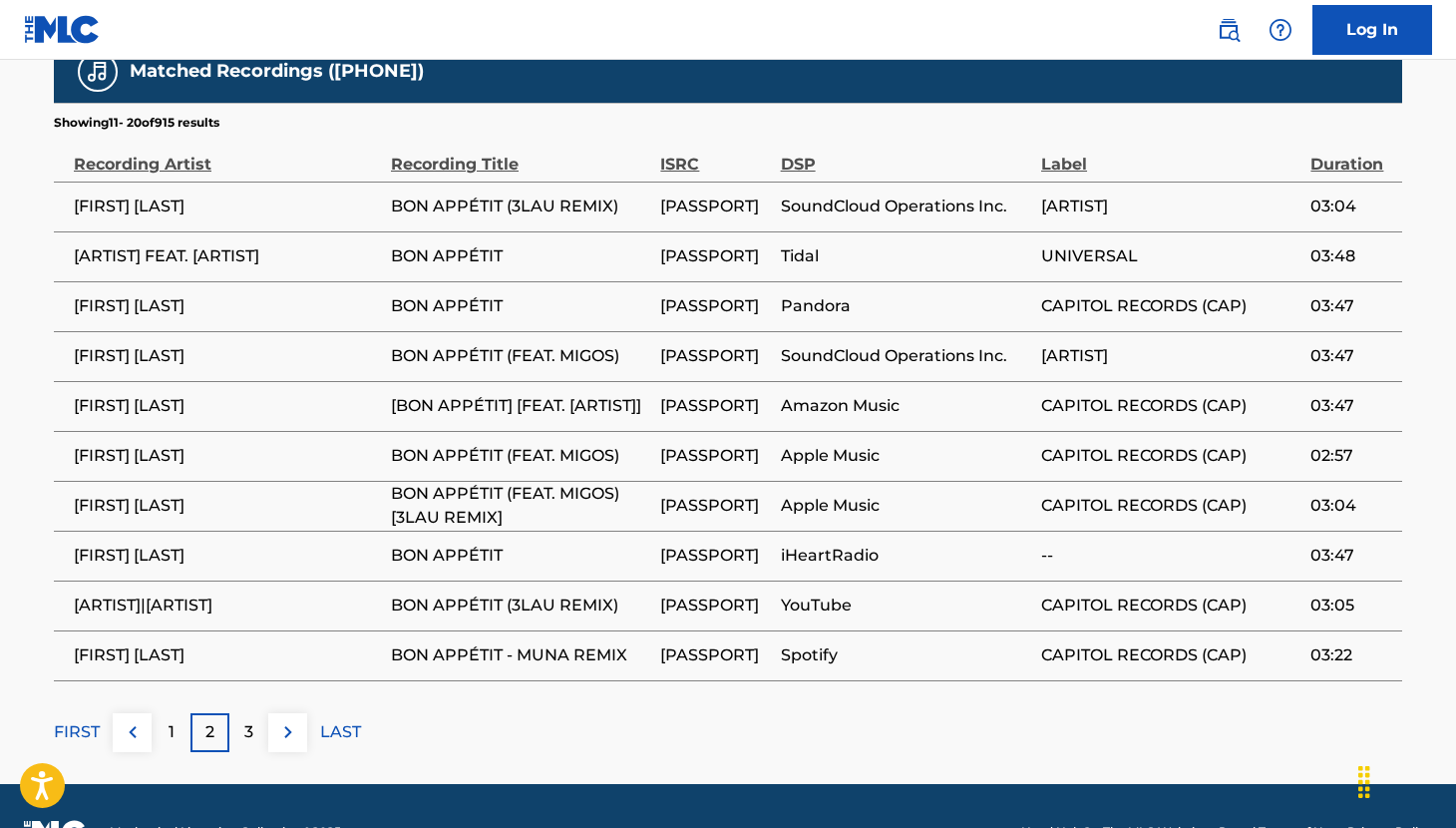 scroll, scrollTop: 5270, scrollLeft: 0, axis: vertical 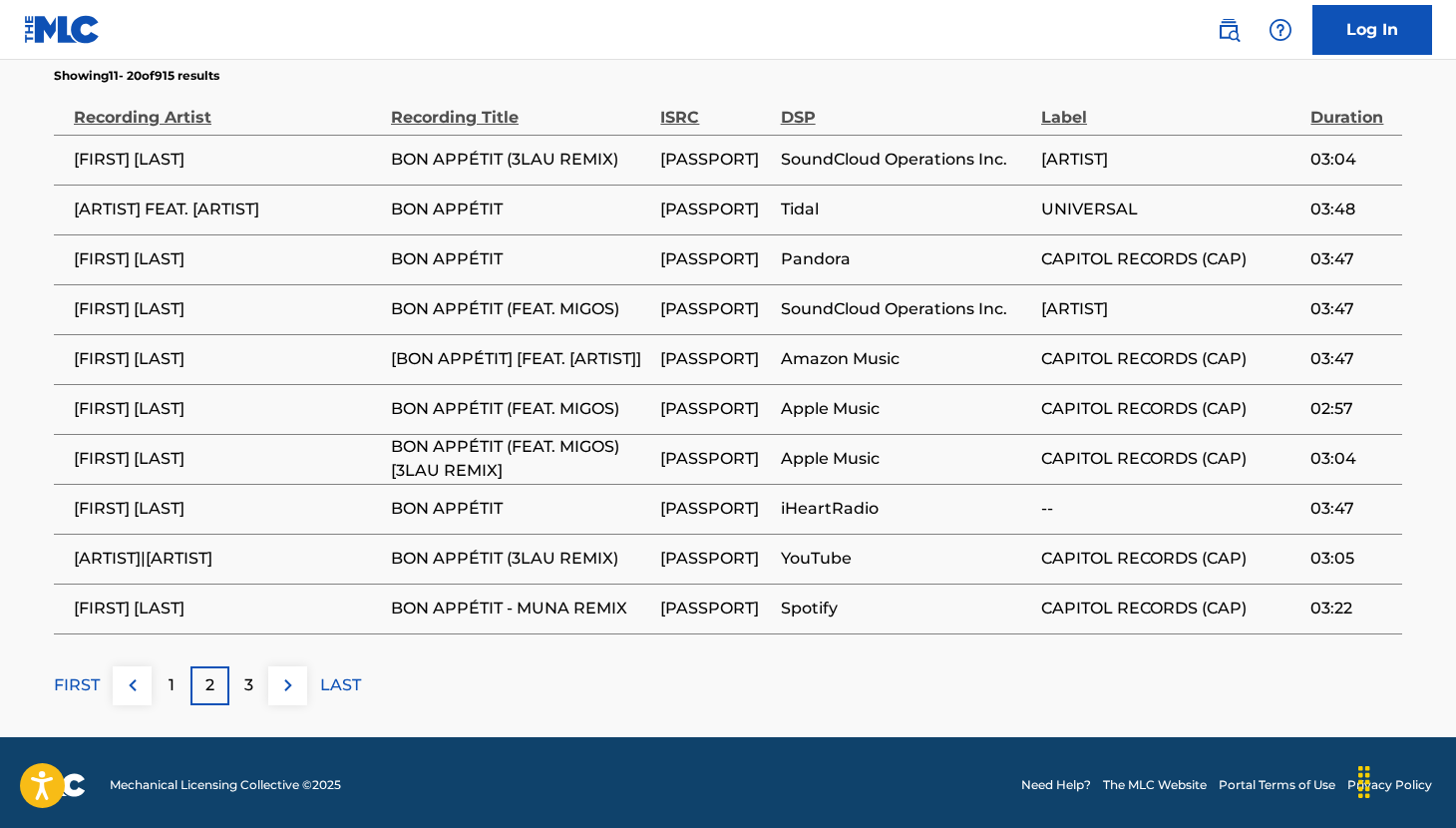 click on "3" at bounding box center [248, 685] 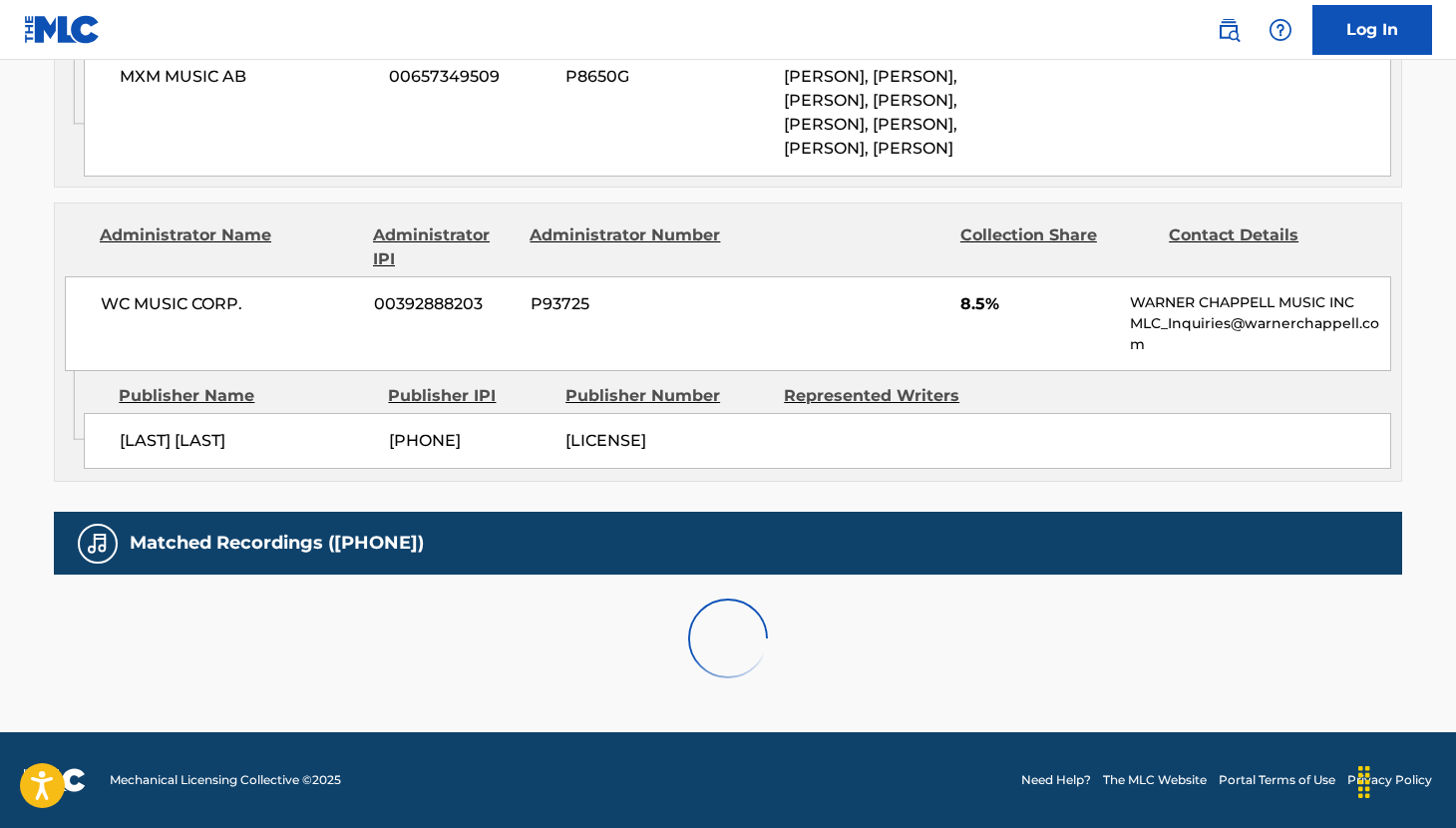 scroll, scrollTop: 5270, scrollLeft: 0, axis: vertical 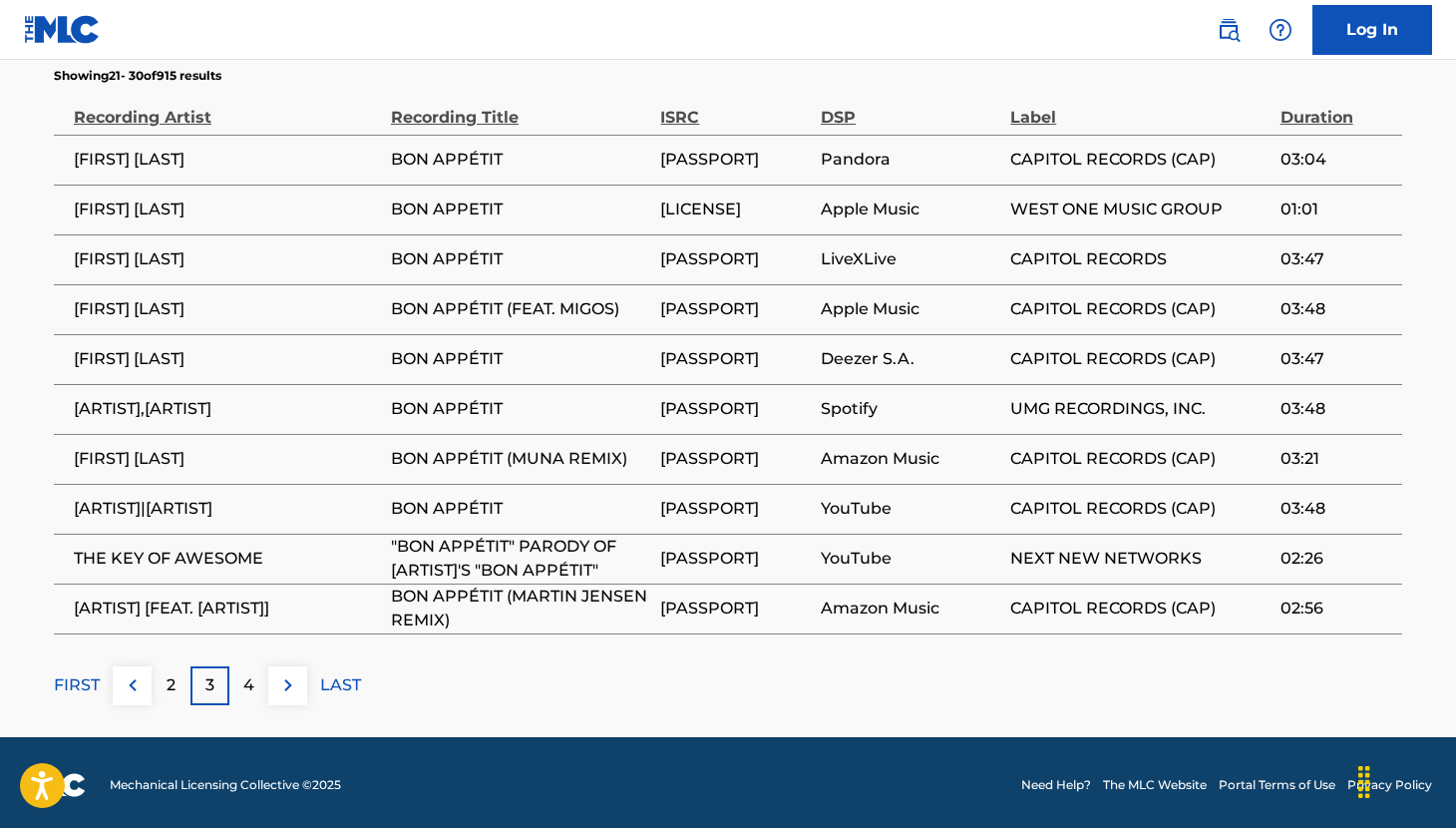 click on "2" at bounding box center [171, 685] 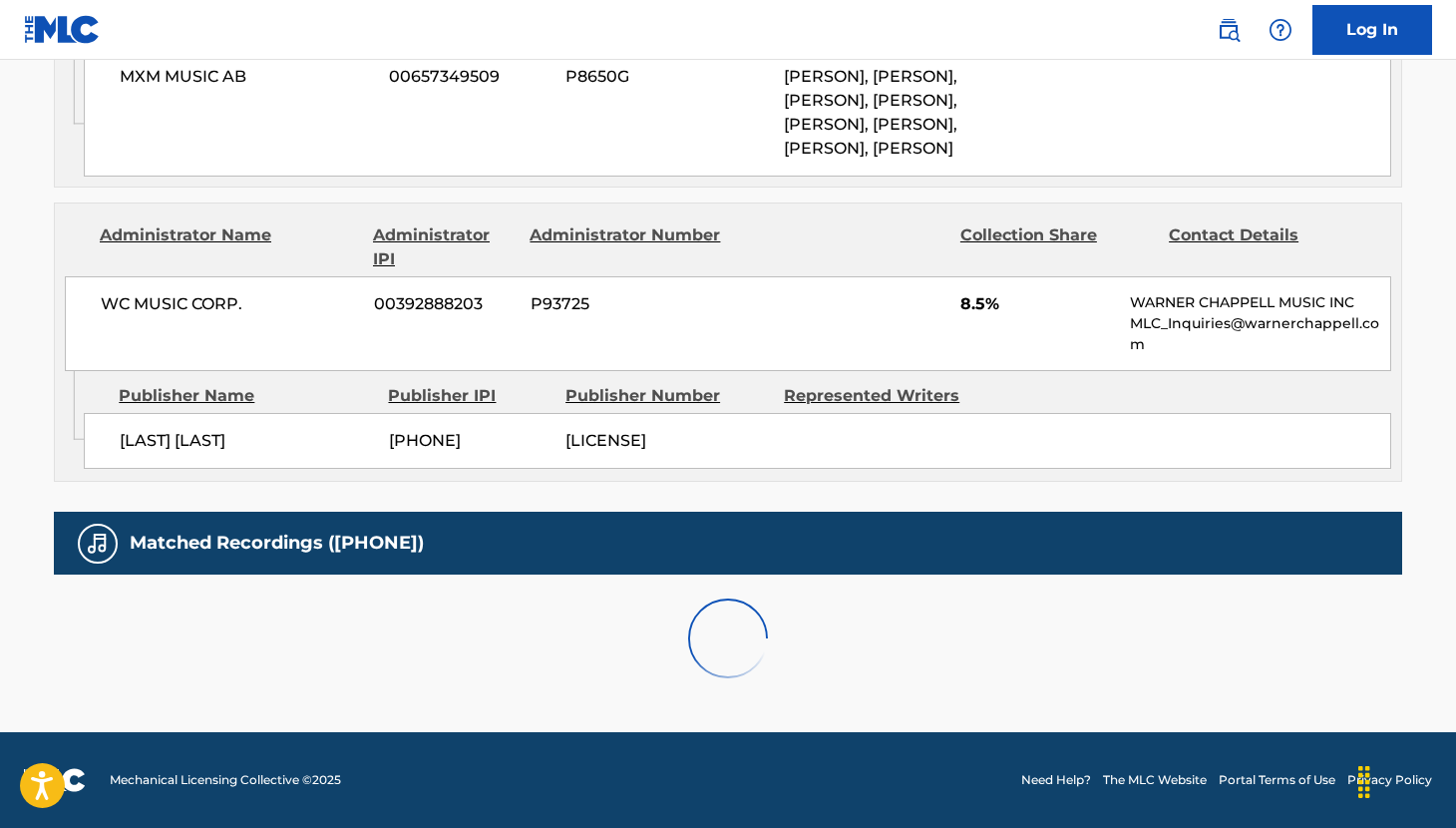 scroll, scrollTop: 5270, scrollLeft: 0, axis: vertical 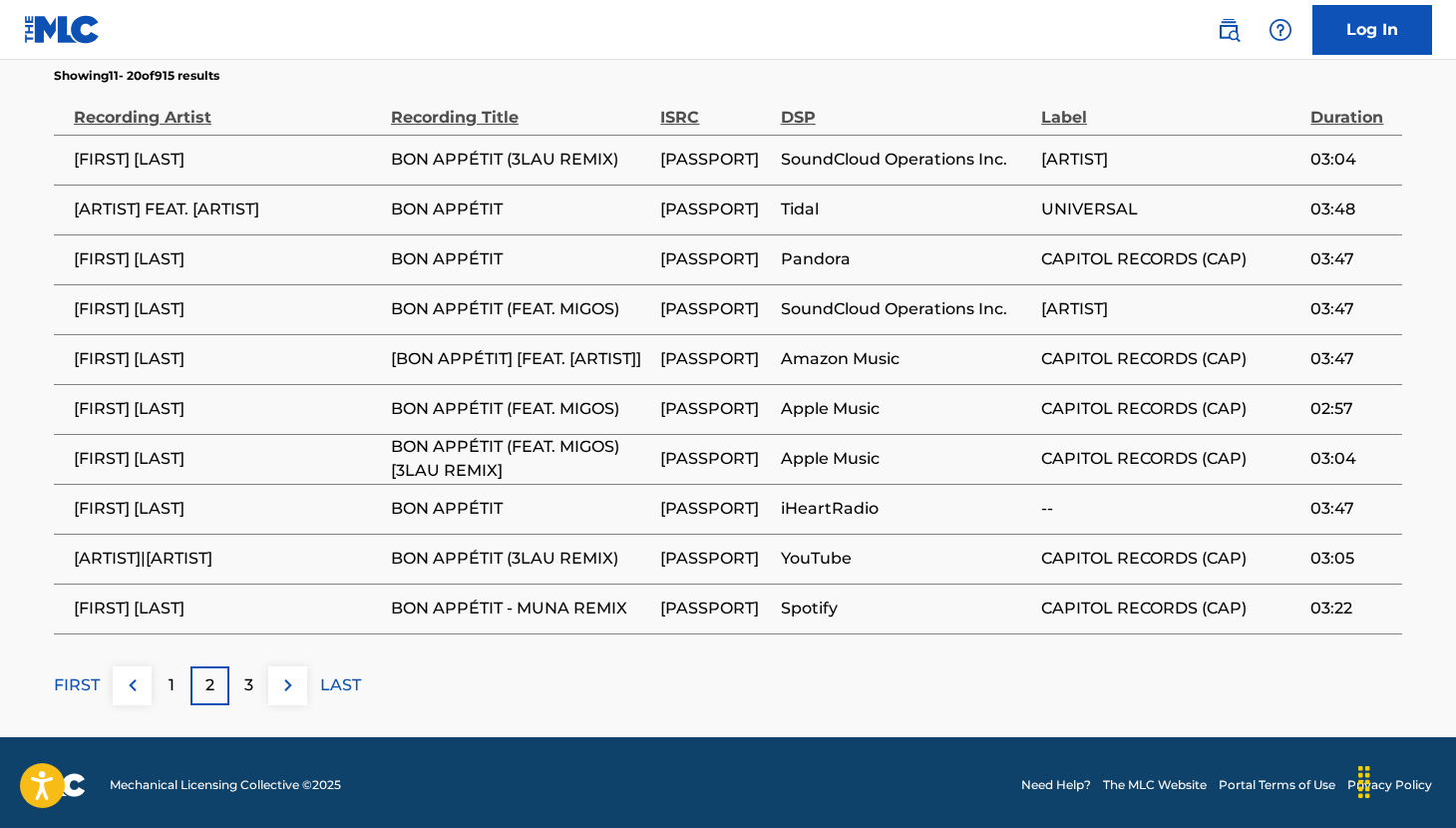 click on "1" at bounding box center [171, 685] 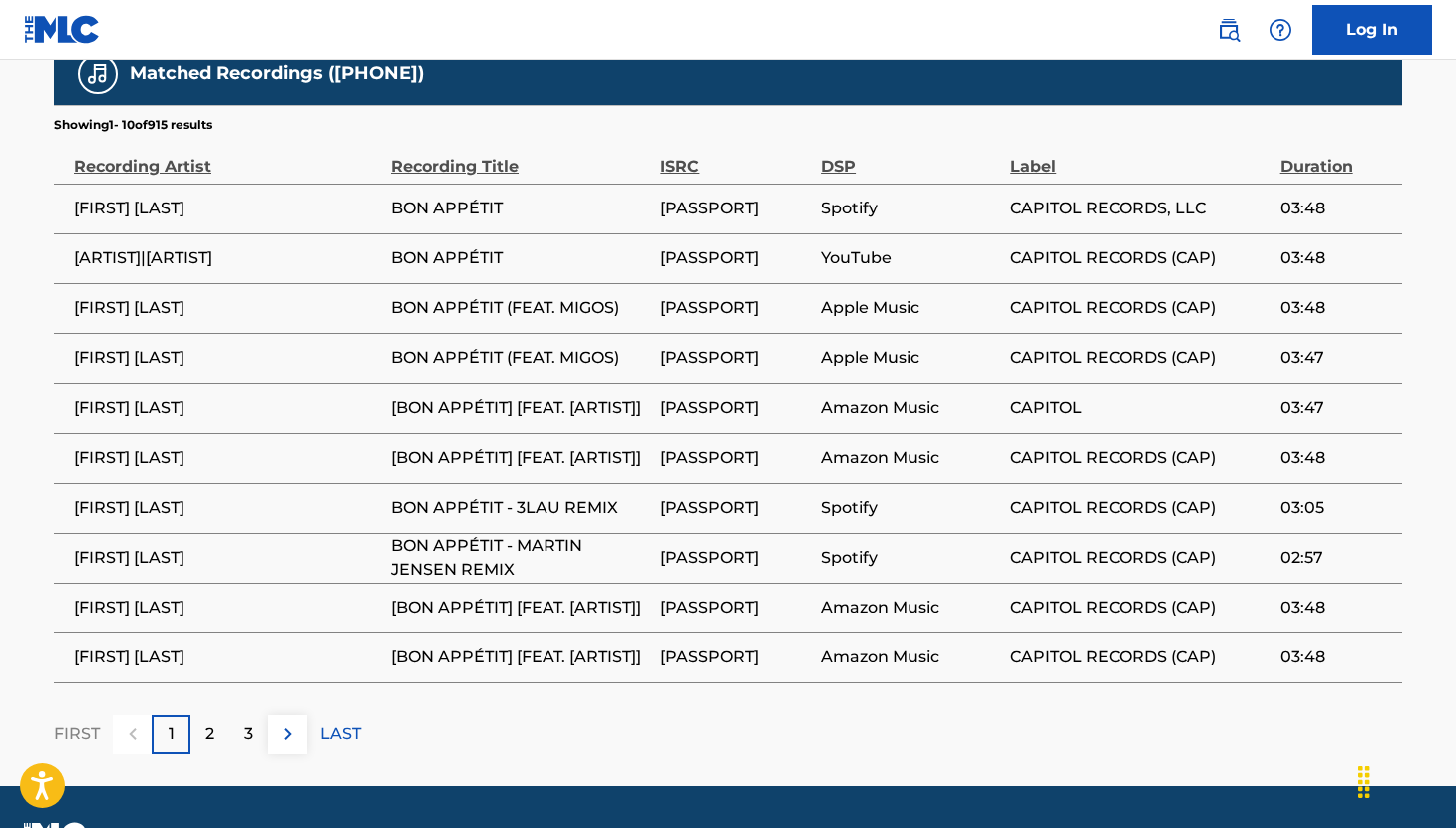 scroll, scrollTop: 5215, scrollLeft: 0, axis: vertical 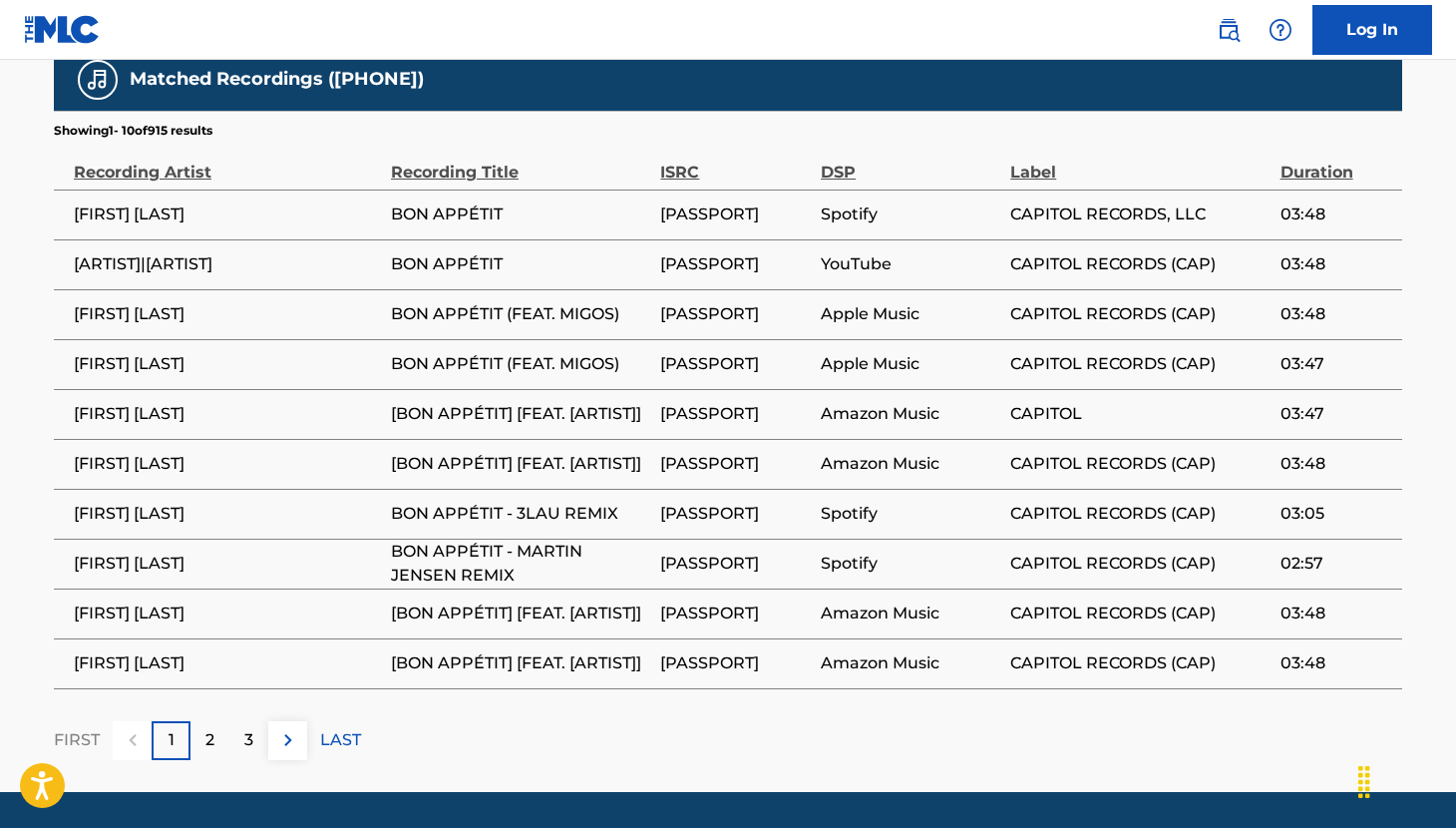 click on "3" at bounding box center [248, 740] 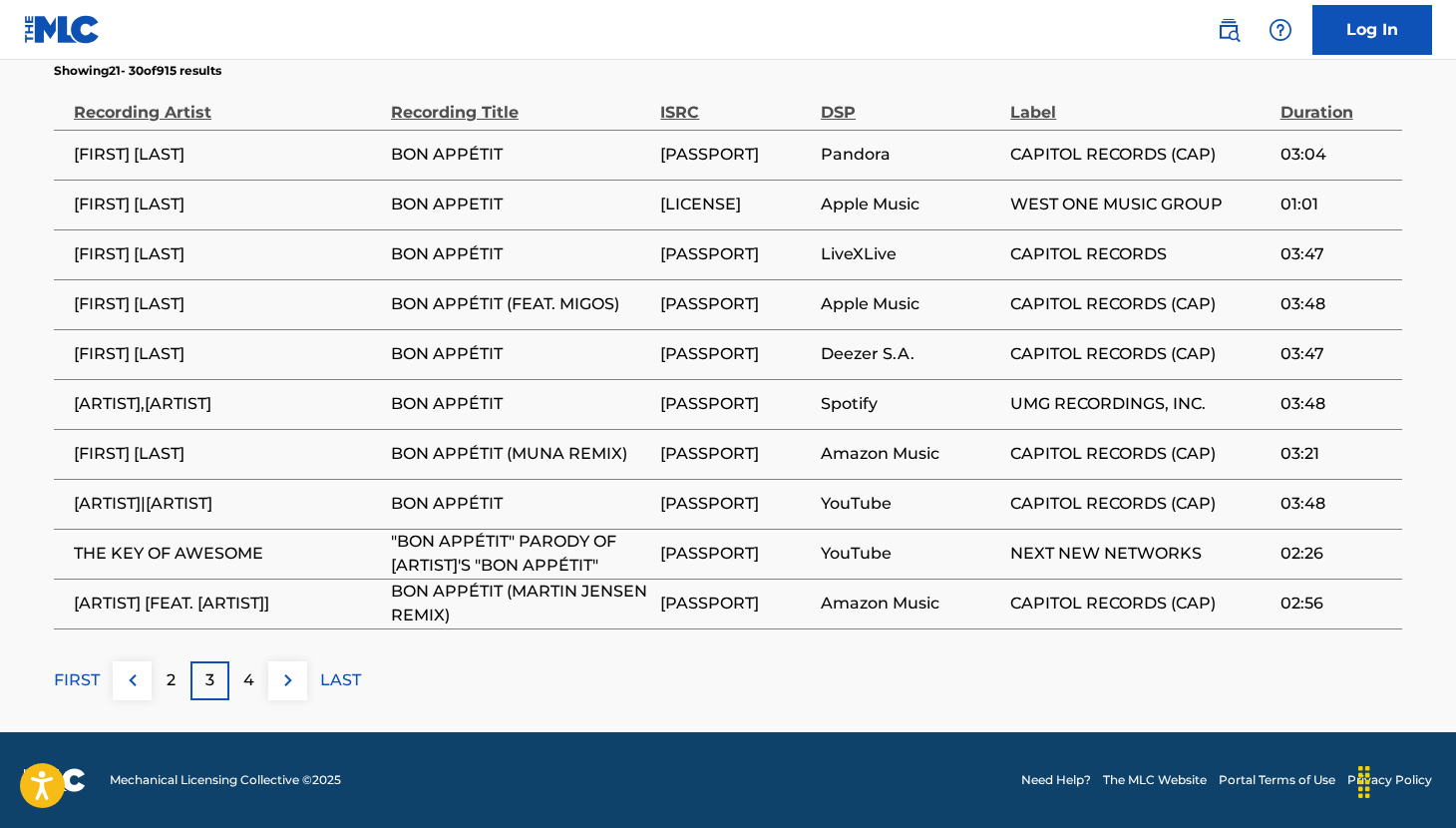scroll, scrollTop: 5298, scrollLeft: 0, axis: vertical 